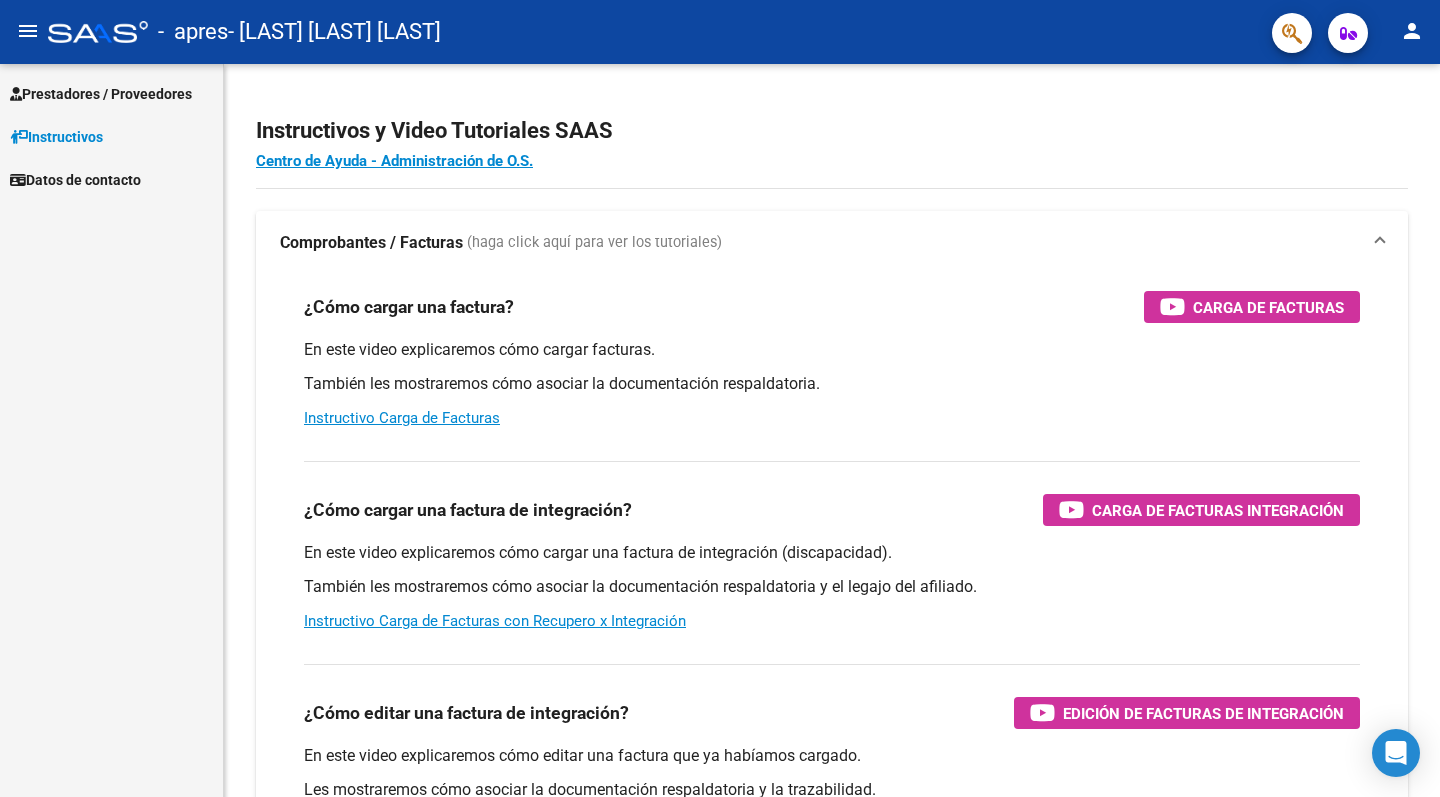 scroll, scrollTop: 0, scrollLeft: 0, axis: both 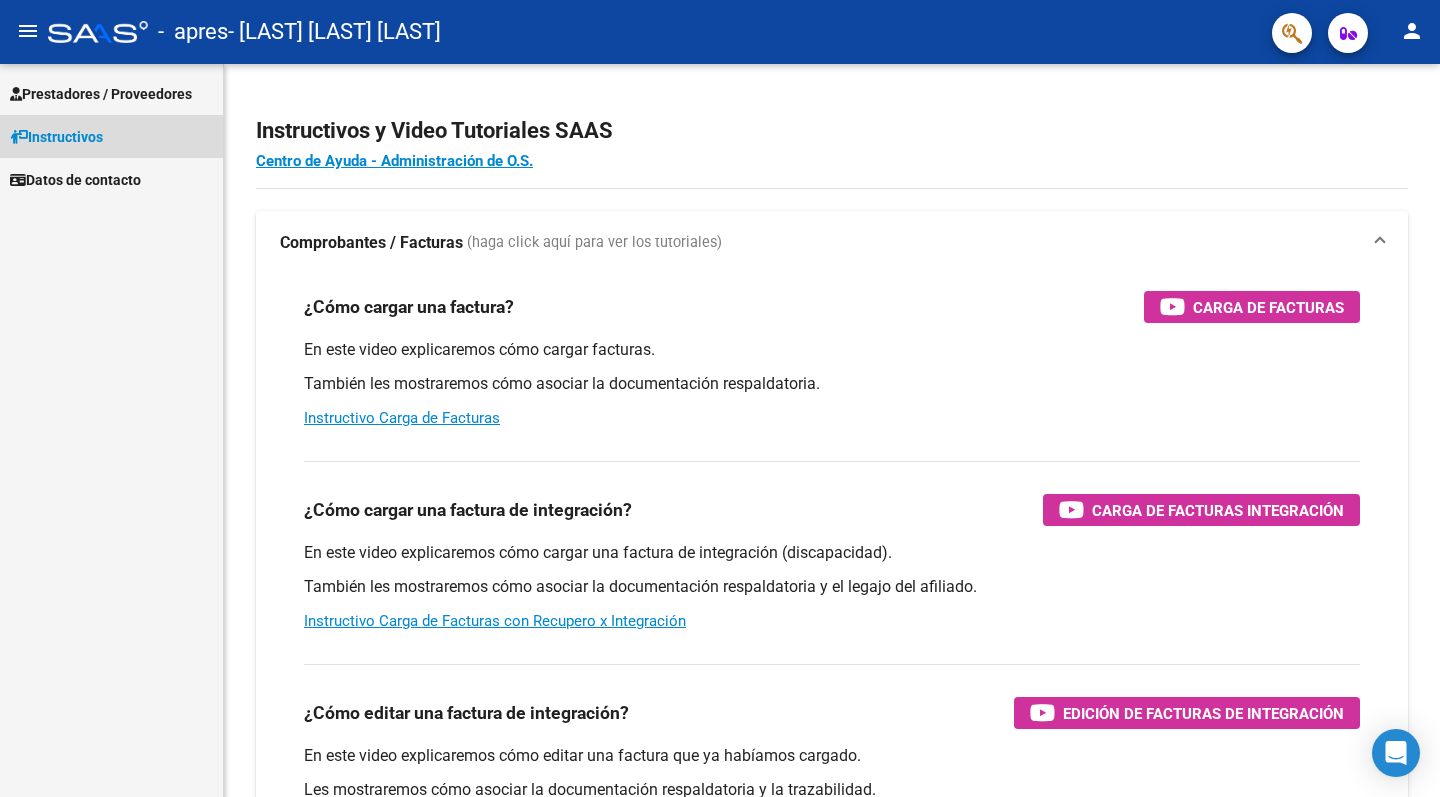 click on "Instructivos" at bounding box center [111, 136] 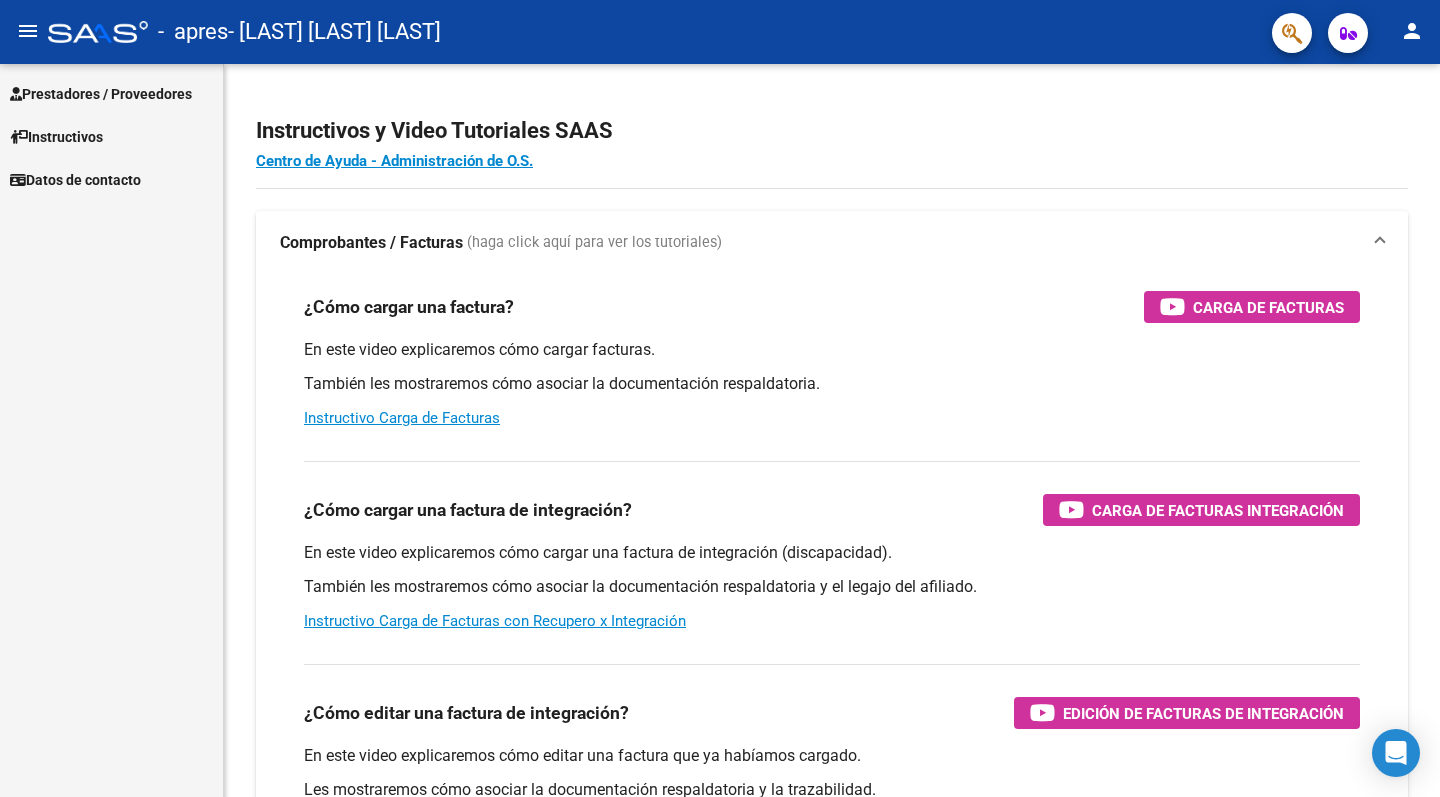 click on "Prestadores / Proveedores" at bounding box center [111, 93] 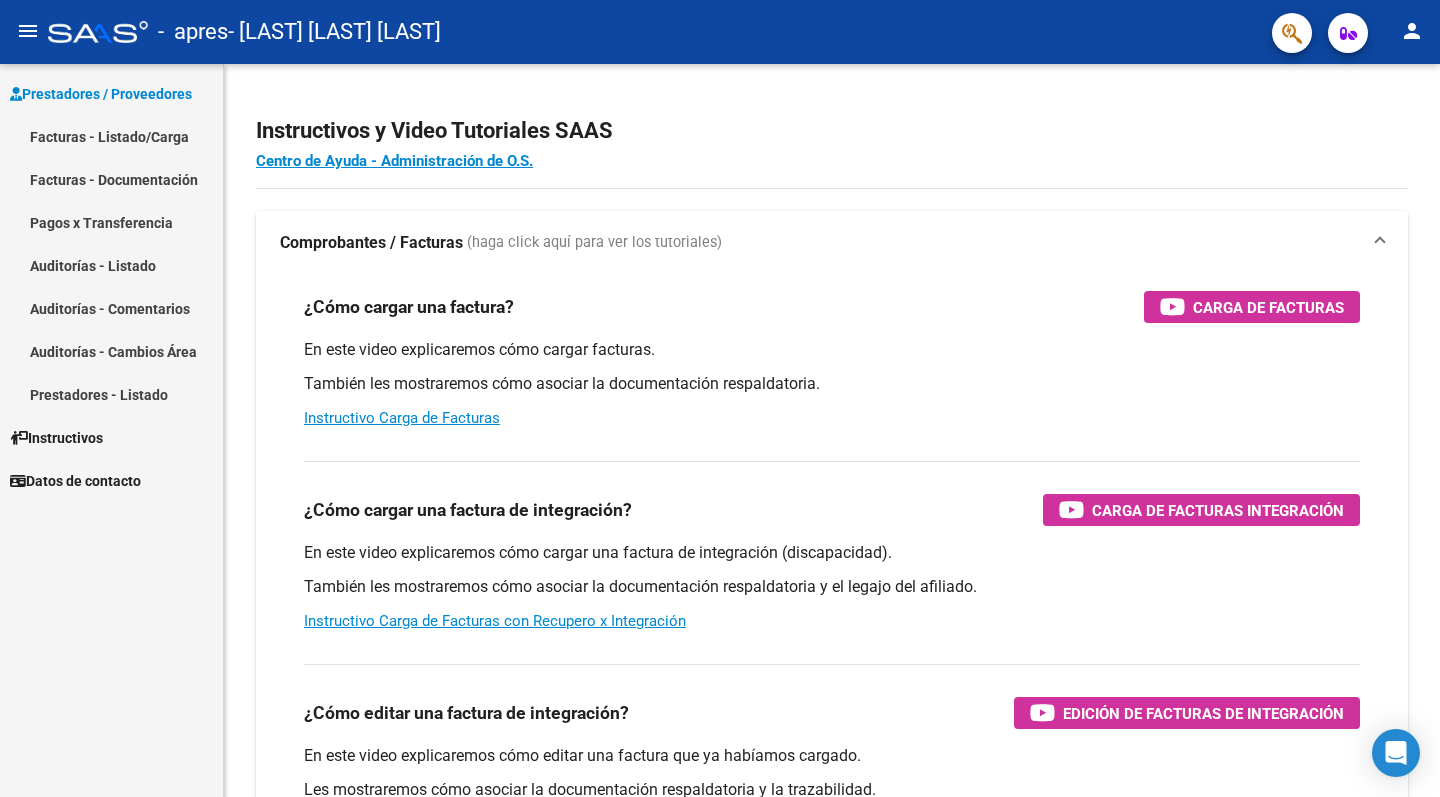 click on "Facturas - Listado/Carga" at bounding box center [111, 136] 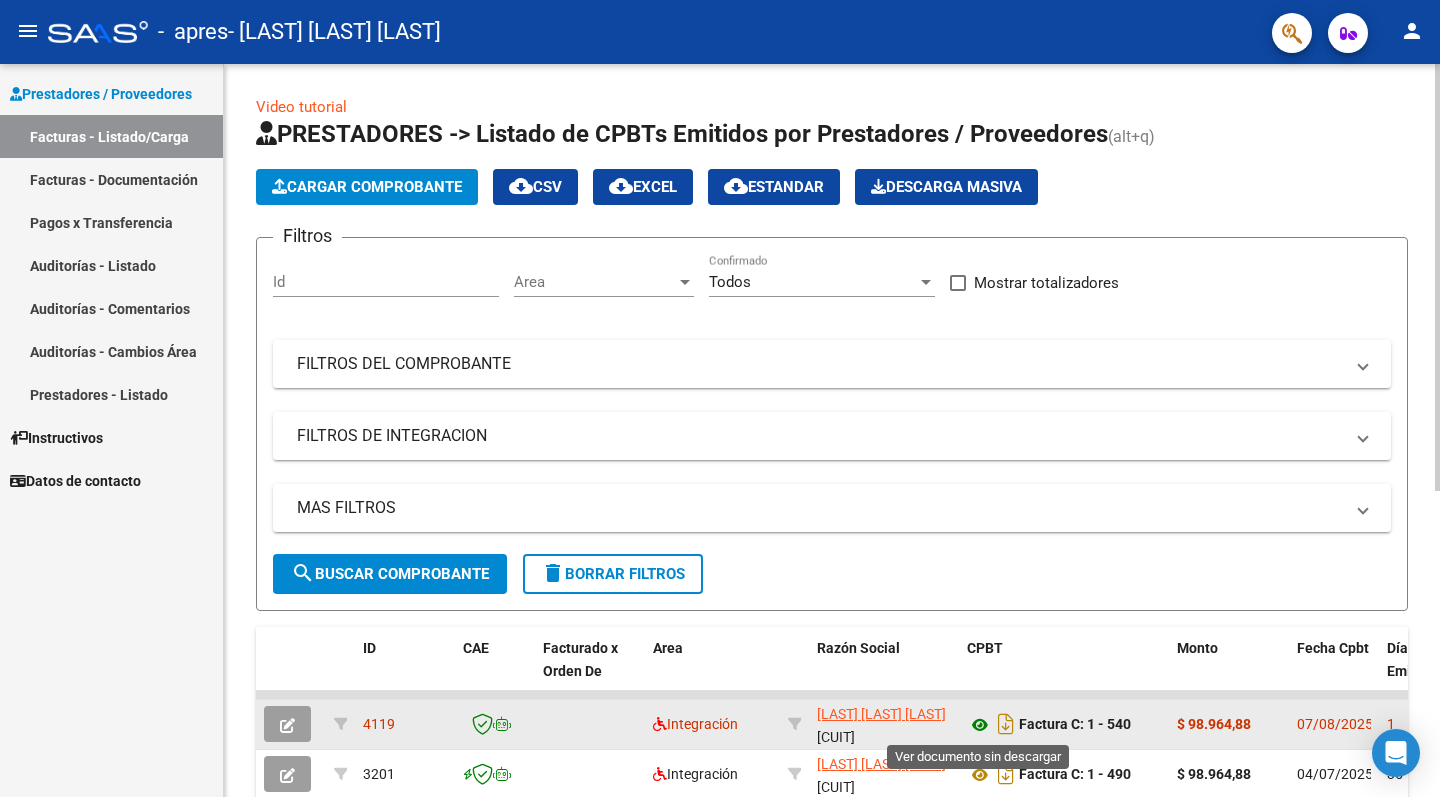 click 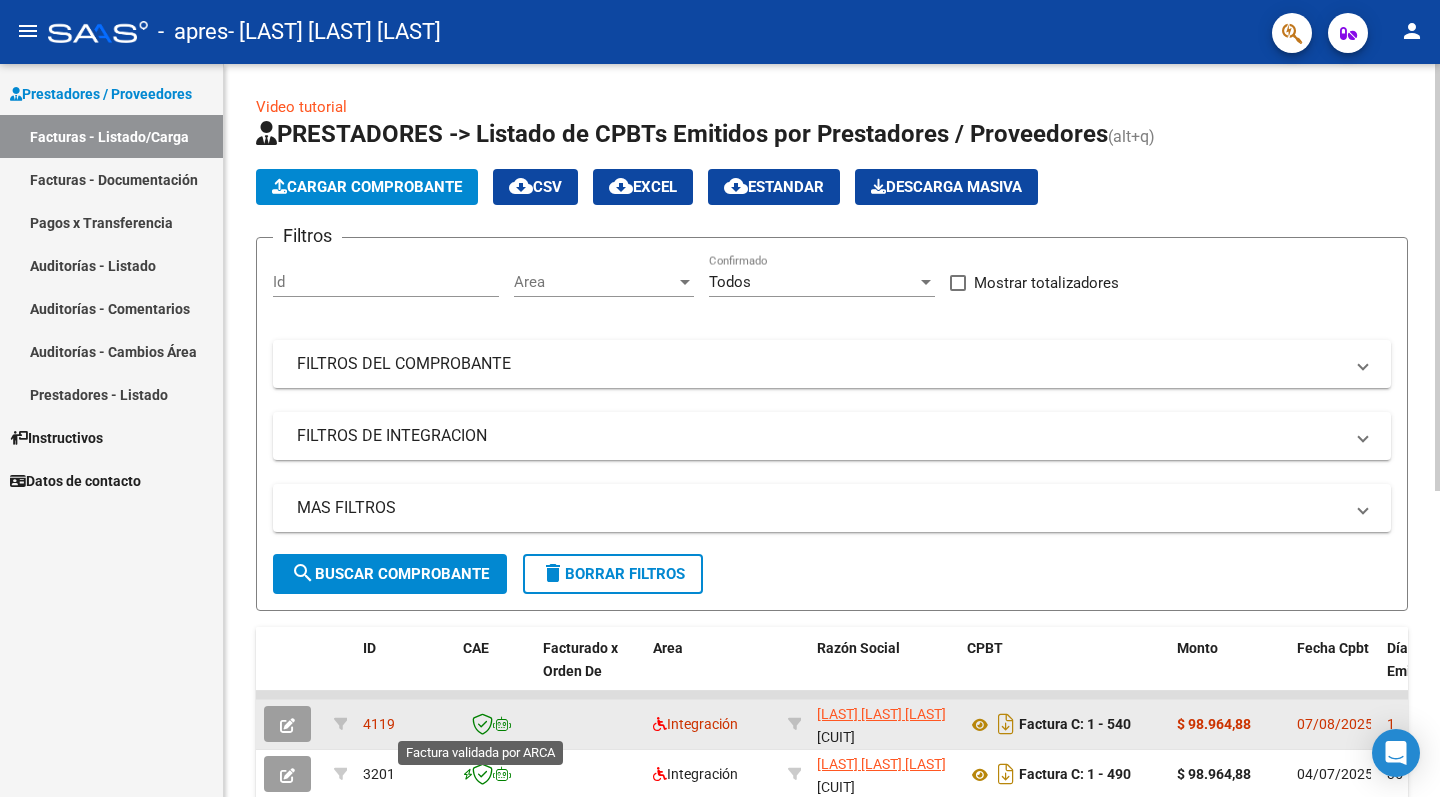 click 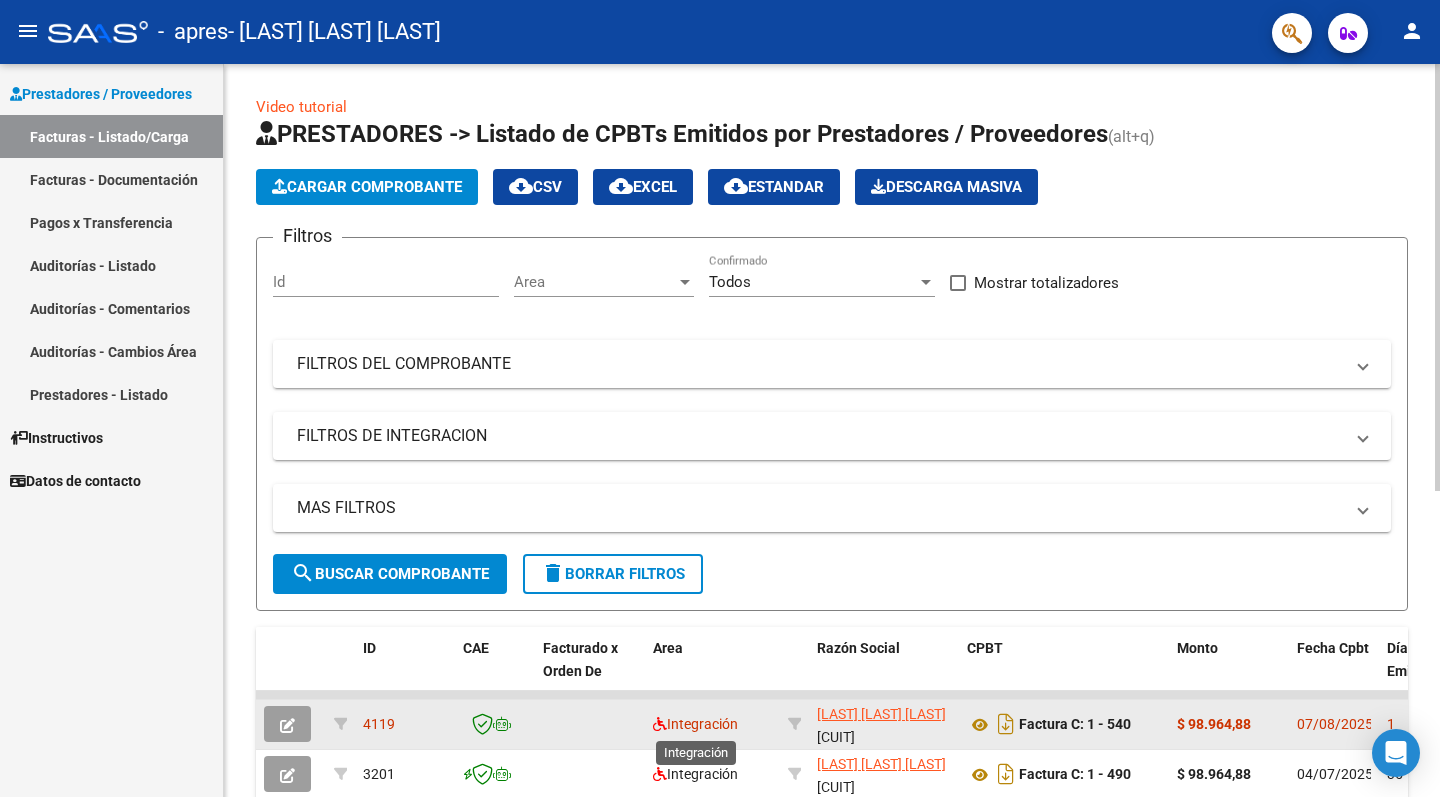 click on "Integración" 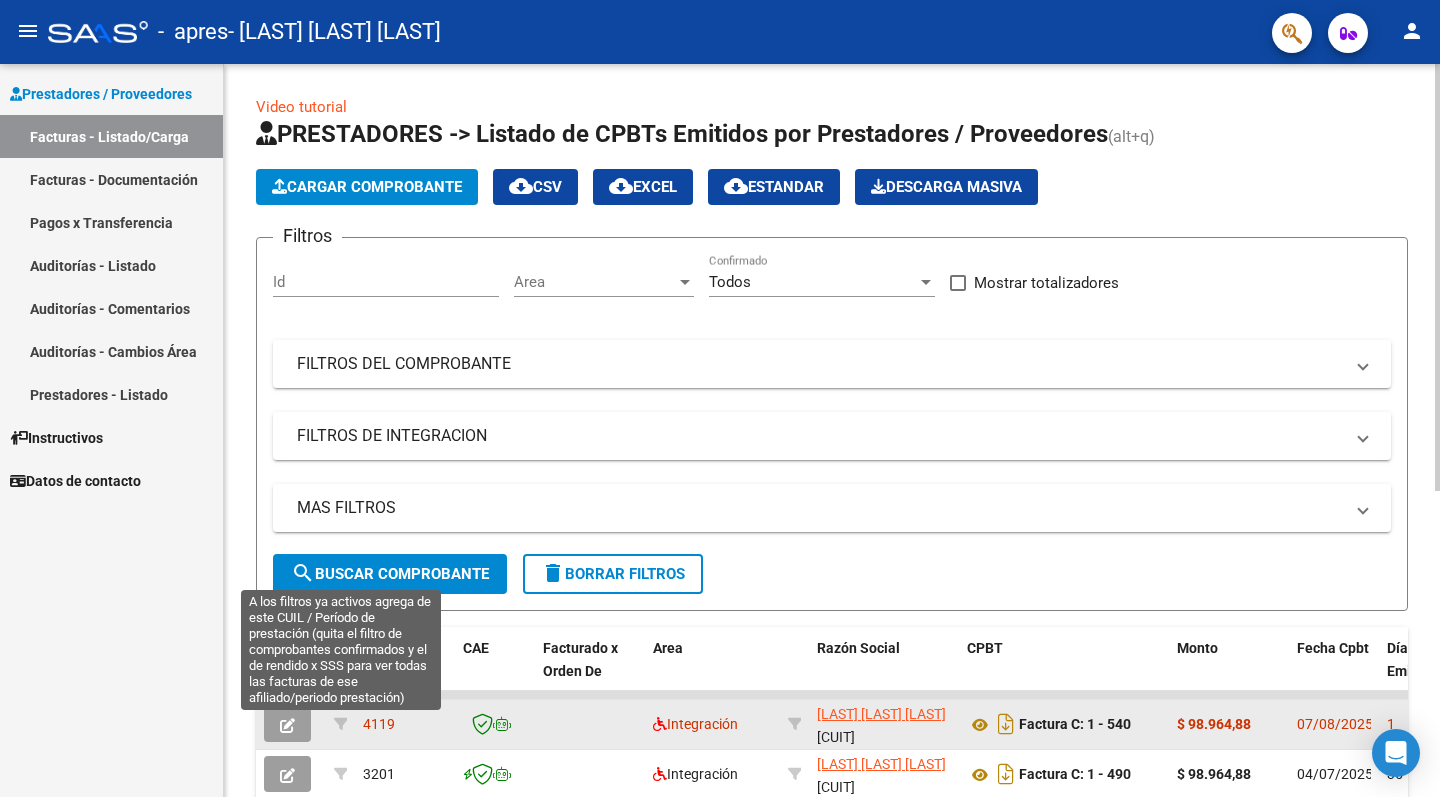 click 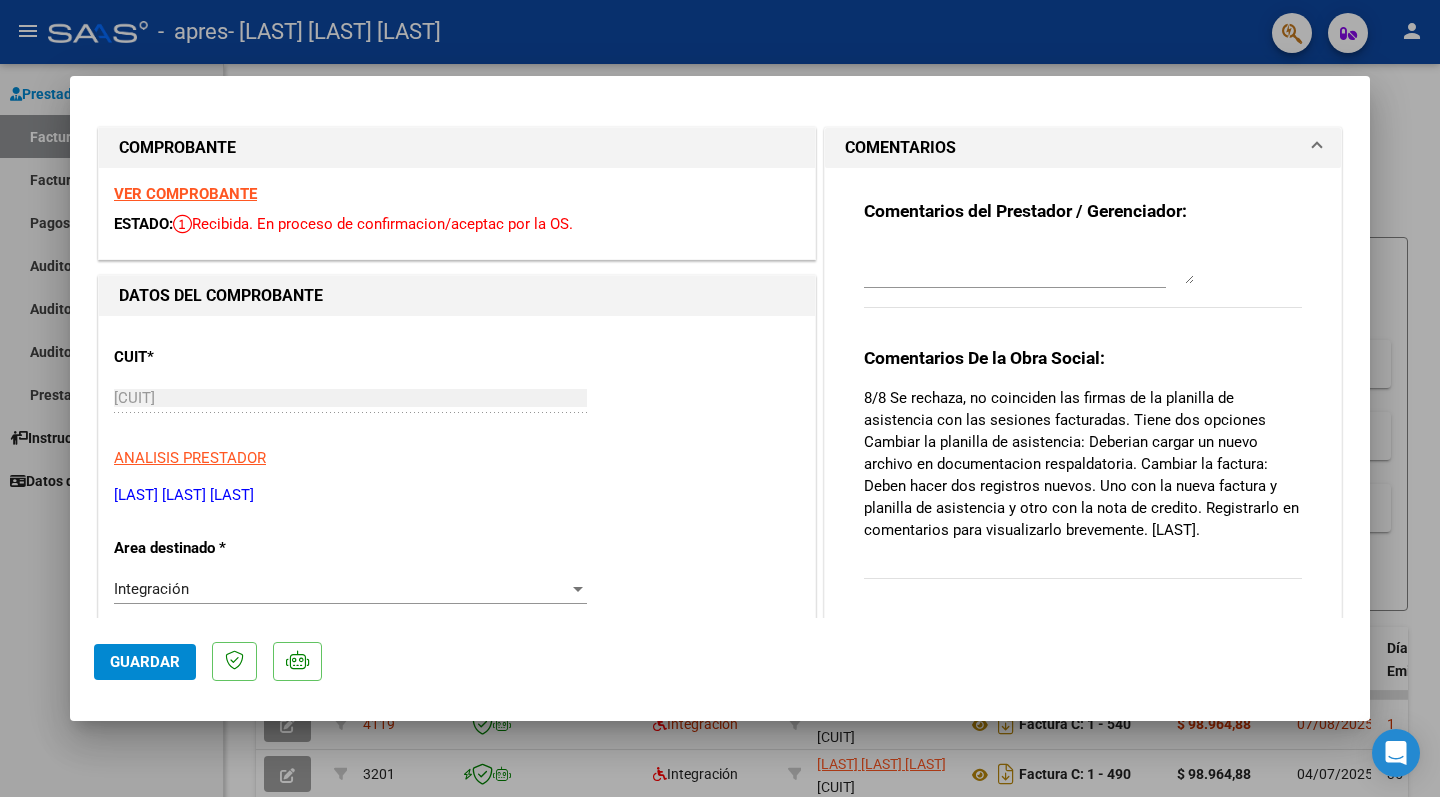 click on "COMPROBANTE VER COMPROBANTE       ESTADO:   Recibida. En proceso de confirmacion/aceptac por la OS.  DATOS DEL COMPROBANTE CUIT  *   [CUIT] Ingresar CUIT  ANALISIS PRESTADOR  [LAST] [LAST] [LAST]  ARCA Padrón  Area destinado * Integración Seleccionar Area Período de Prestación (Ej: 202305 para Mayo 2023    202507 Ingrese el Período de Prestación como indica el ejemplo   Una vez que se asoció a un legajo aprobado no se puede cambiar el período de prestación.   Comprobante Tipo * Factura C Seleccionar Tipo Punto de Venta  *   1 Ingresar el Nro.  Número  *   540 Ingresar el Nro.  Monto  *   $ 98.964,88 Ingresar el monto  Fecha del Cpbt.  *   2025-08-08 Ingresar la fecha  CAE / CAEA (no ingrese CAI)    [CAE] Ingresar el CAE o CAEA (no ingrese CAI)  Fecha de Vencimiento    Ingresar la fecha  Ref. Externa    Ingresar la ref.  N° Liquidación    Ingresar el N° Liquidación  COMENTARIOS Comentarios del Prestador / Gerenciador:  Comentarios De la Obra Social: 202506     FTP SSS 202507" at bounding box center [720, 359] 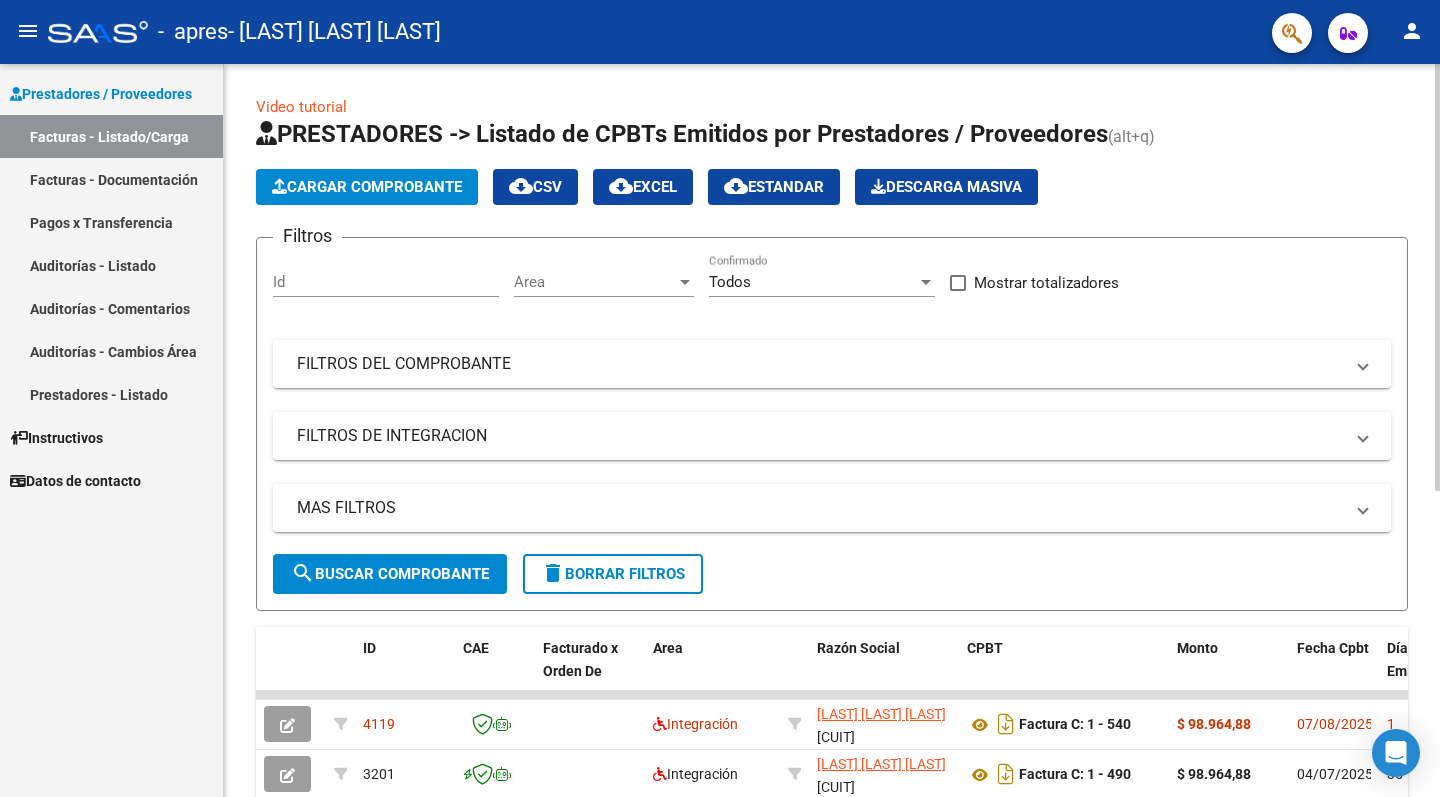 click on "Cargar Comprobante" 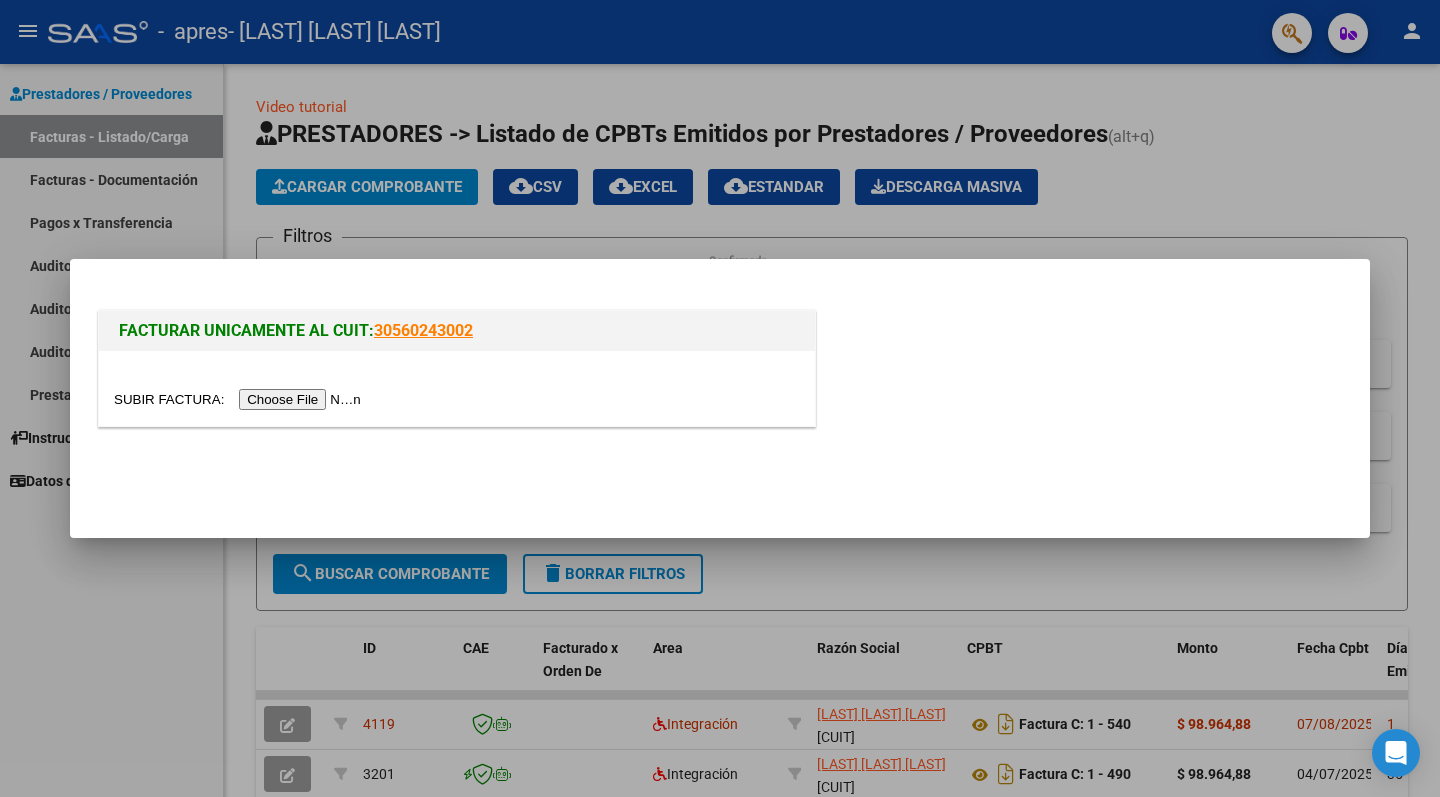click at bounding box center [240, 399] 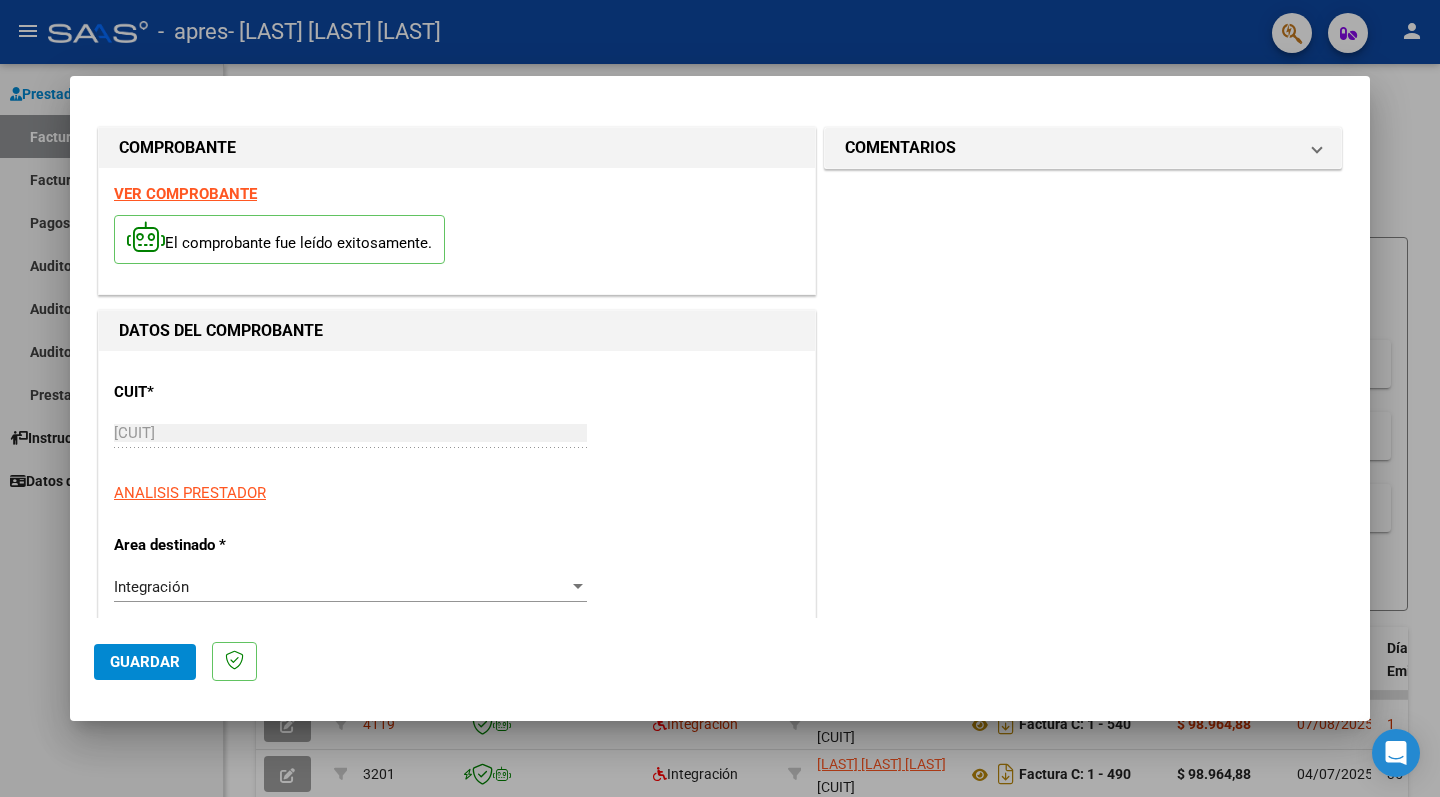 scroll, scrollTop: 416, scrollLeft: 0, axis: vertical 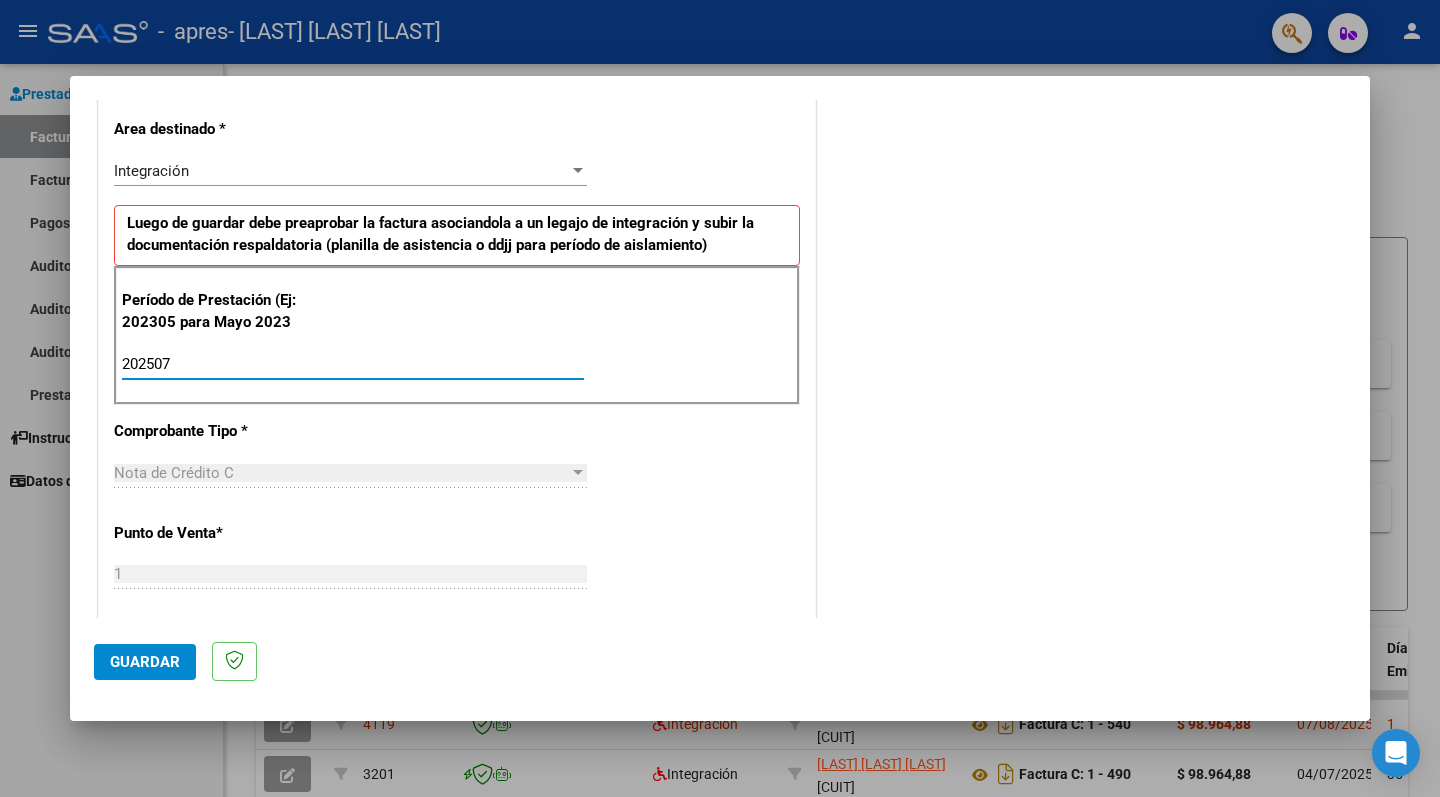 type on "202507" 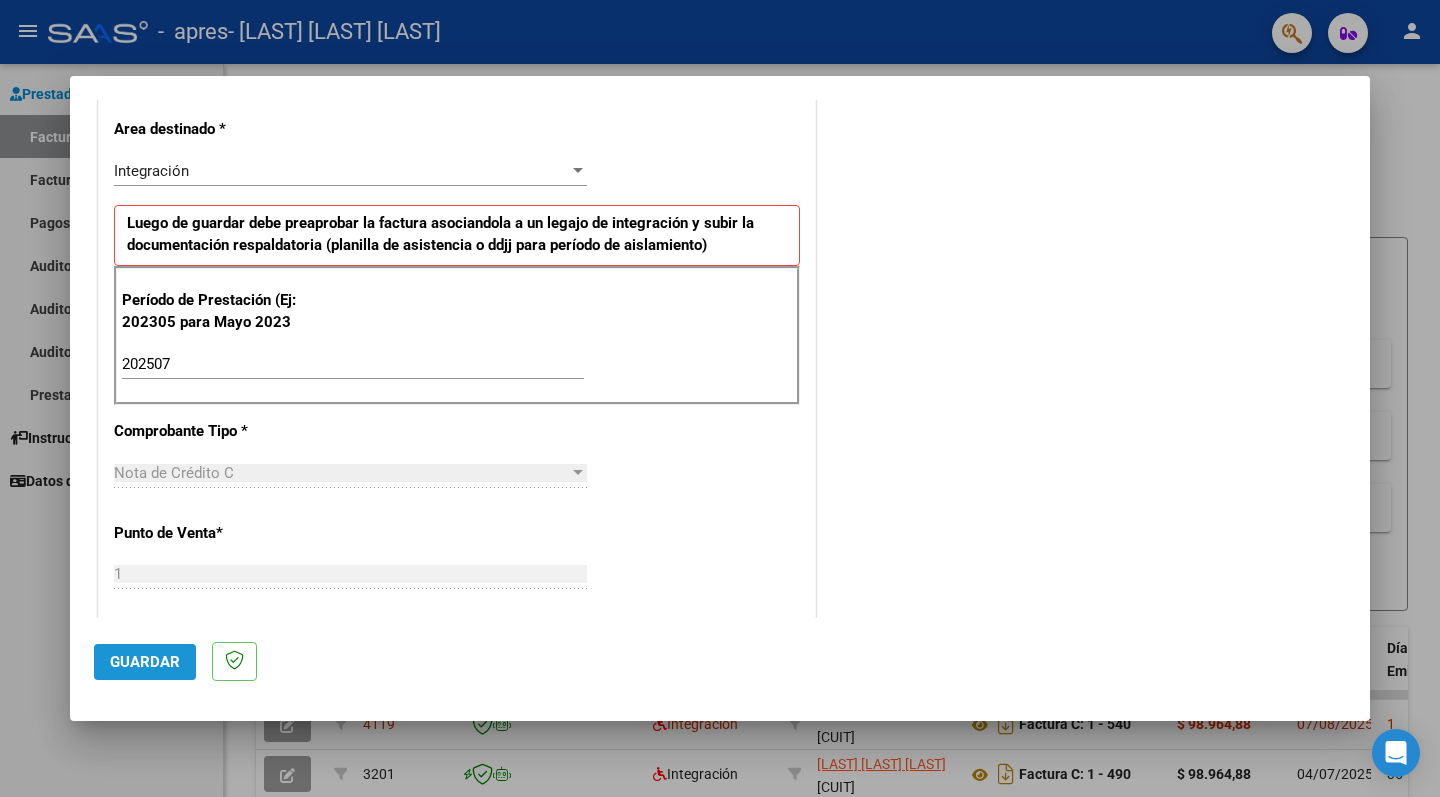 click on "Guardar" 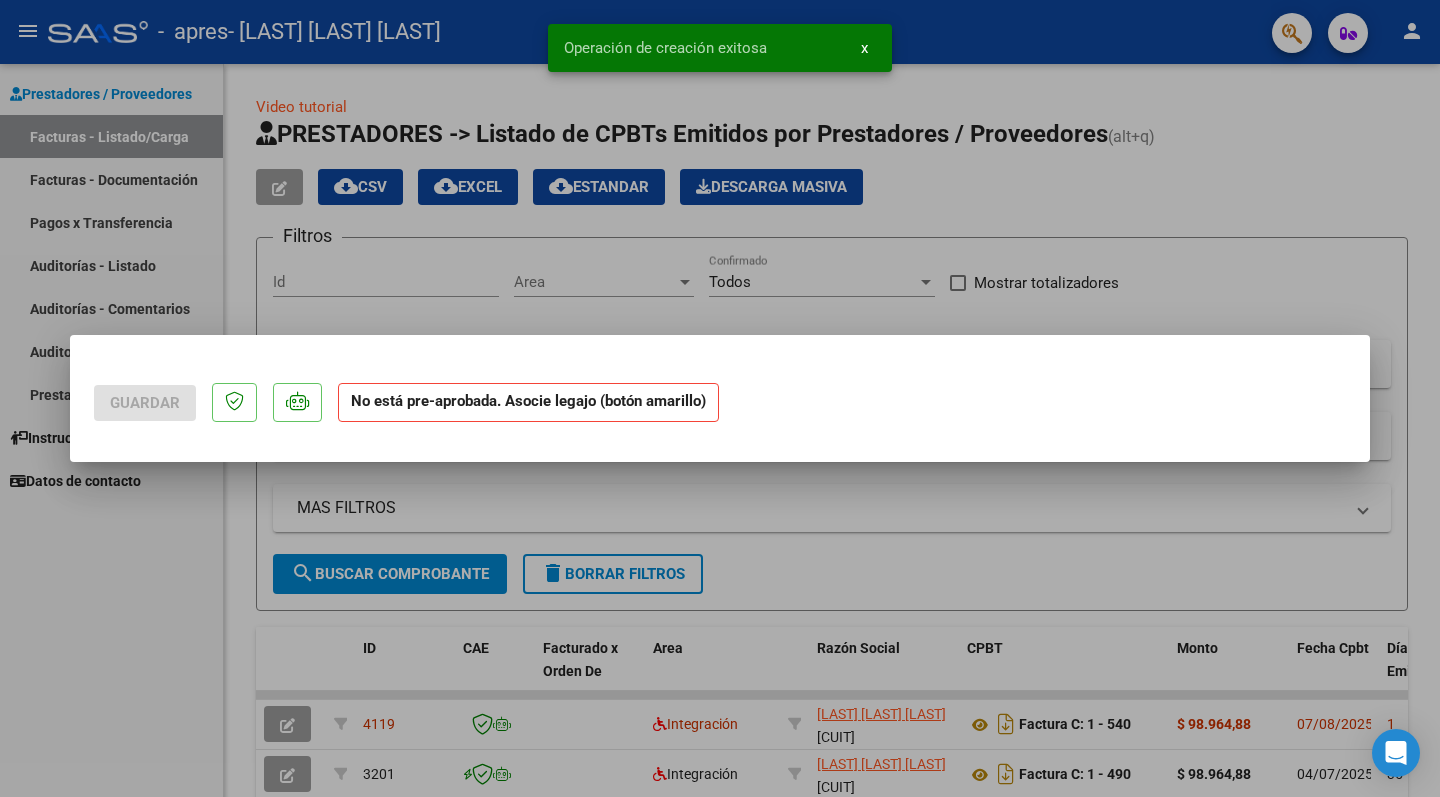 scroll, scrollTop: 0, scrollLeft: 0, axis: both 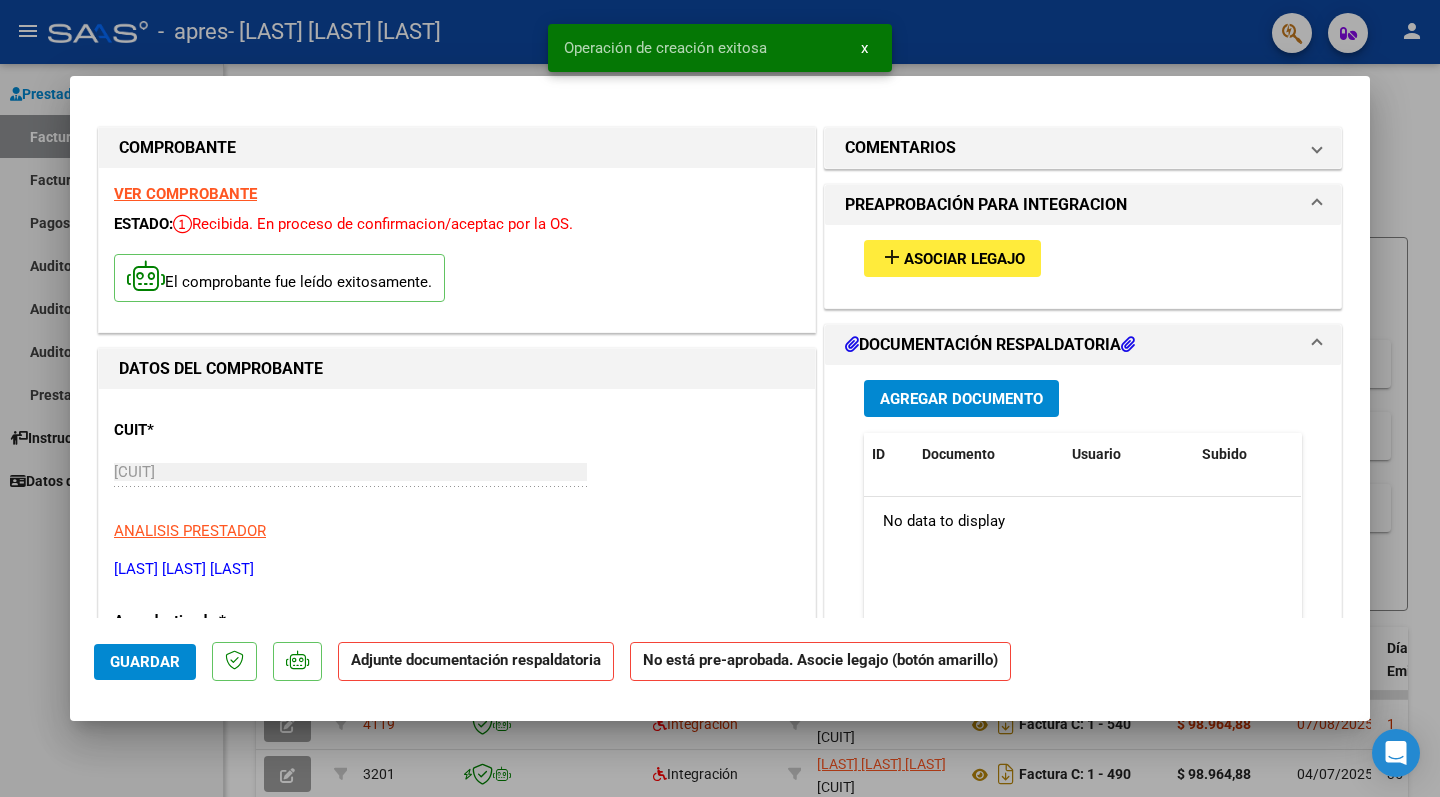 click on "Asociar Legajo" at bounding box center (964, 259) 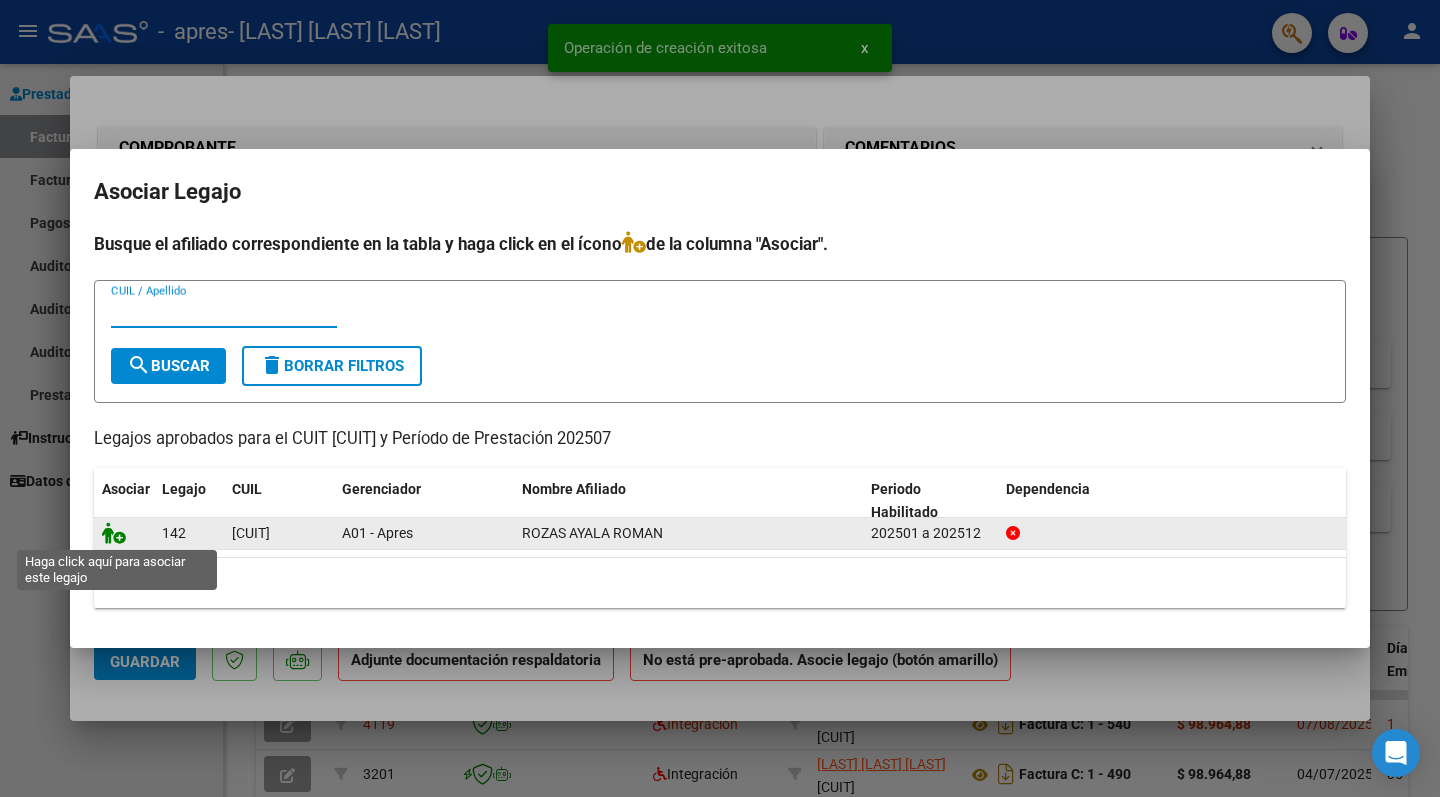 click 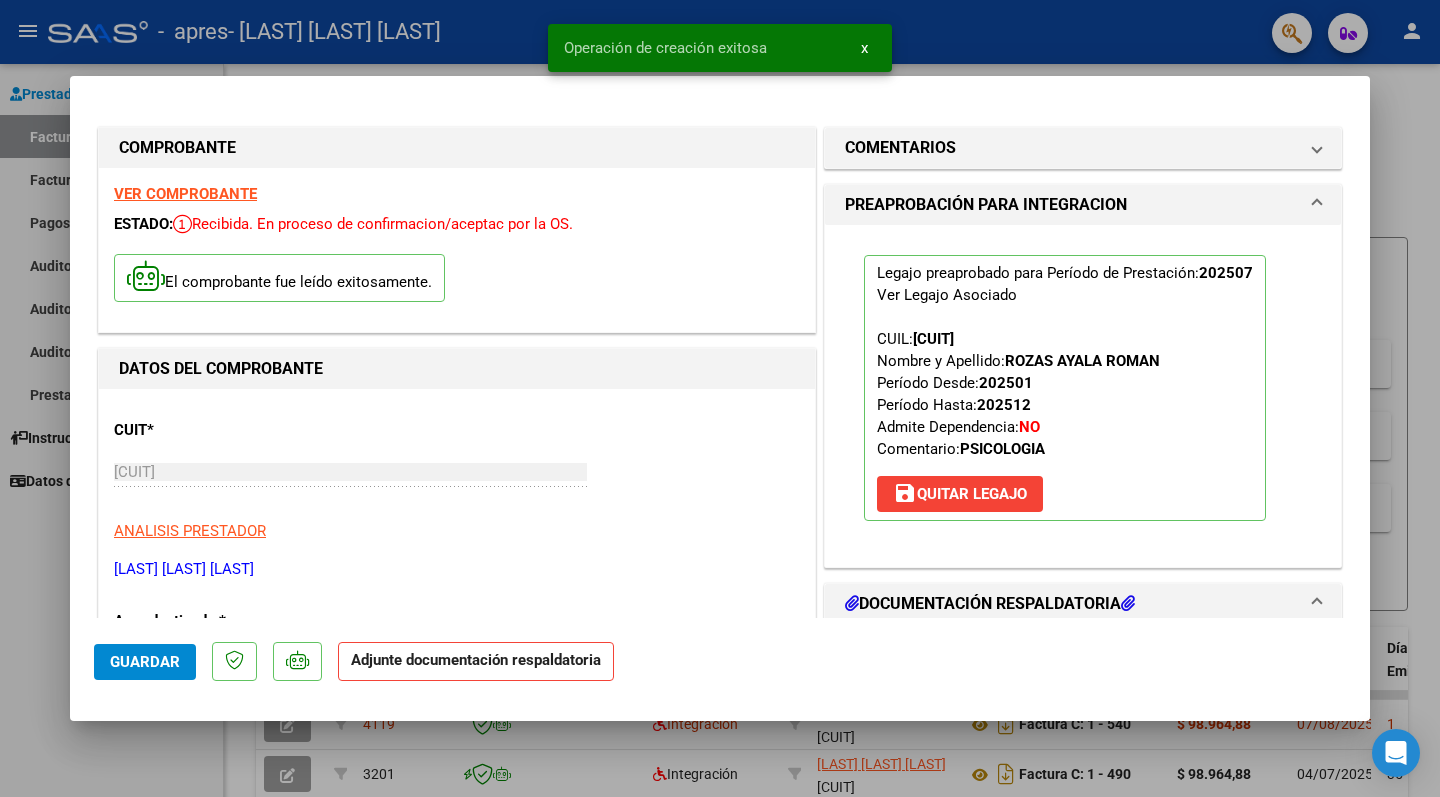 click on "DOCUMENTACIÓN RESPALDATORIA" at bounding box center (990, 604) 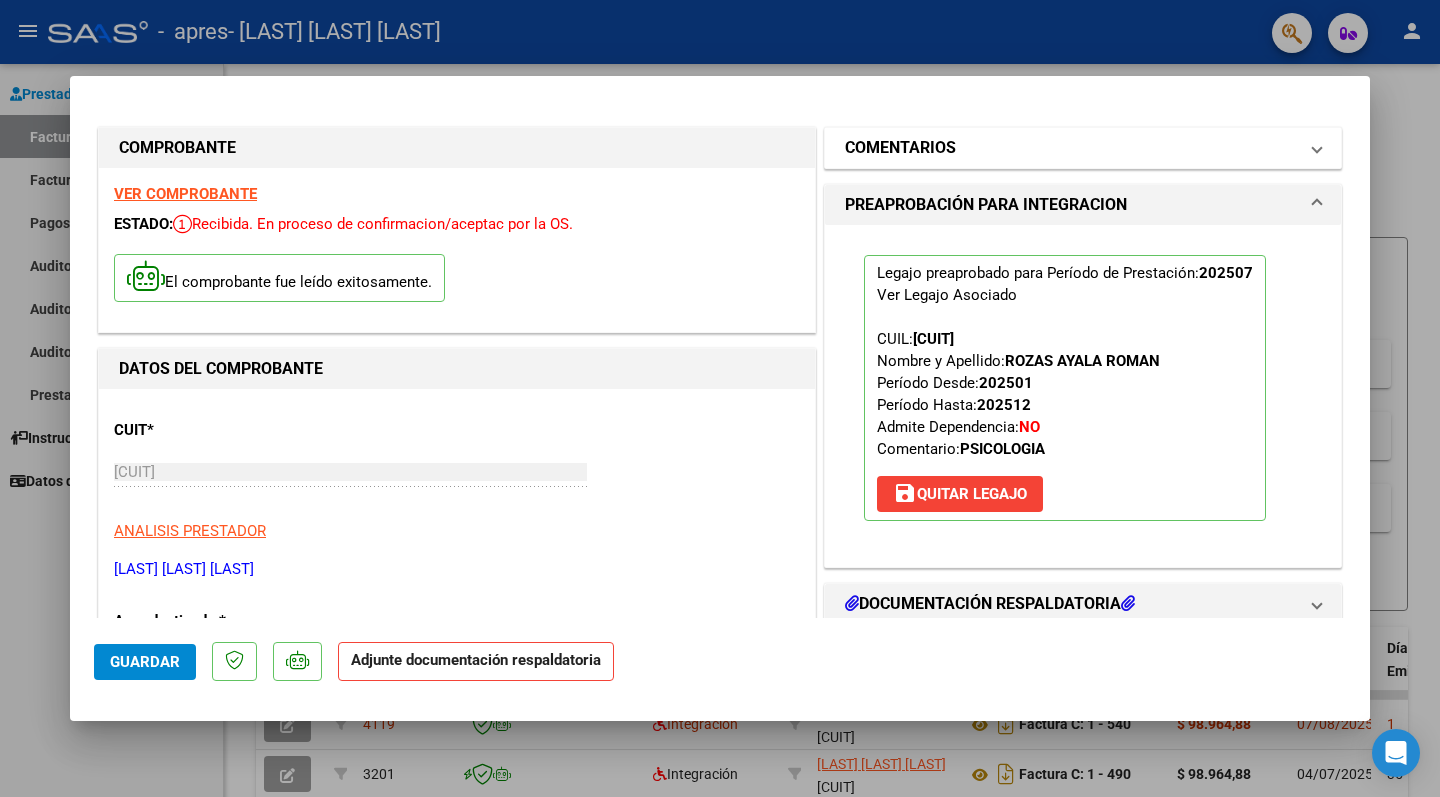 click on "COMENTARIOS" at bounding box center [1071, 148] 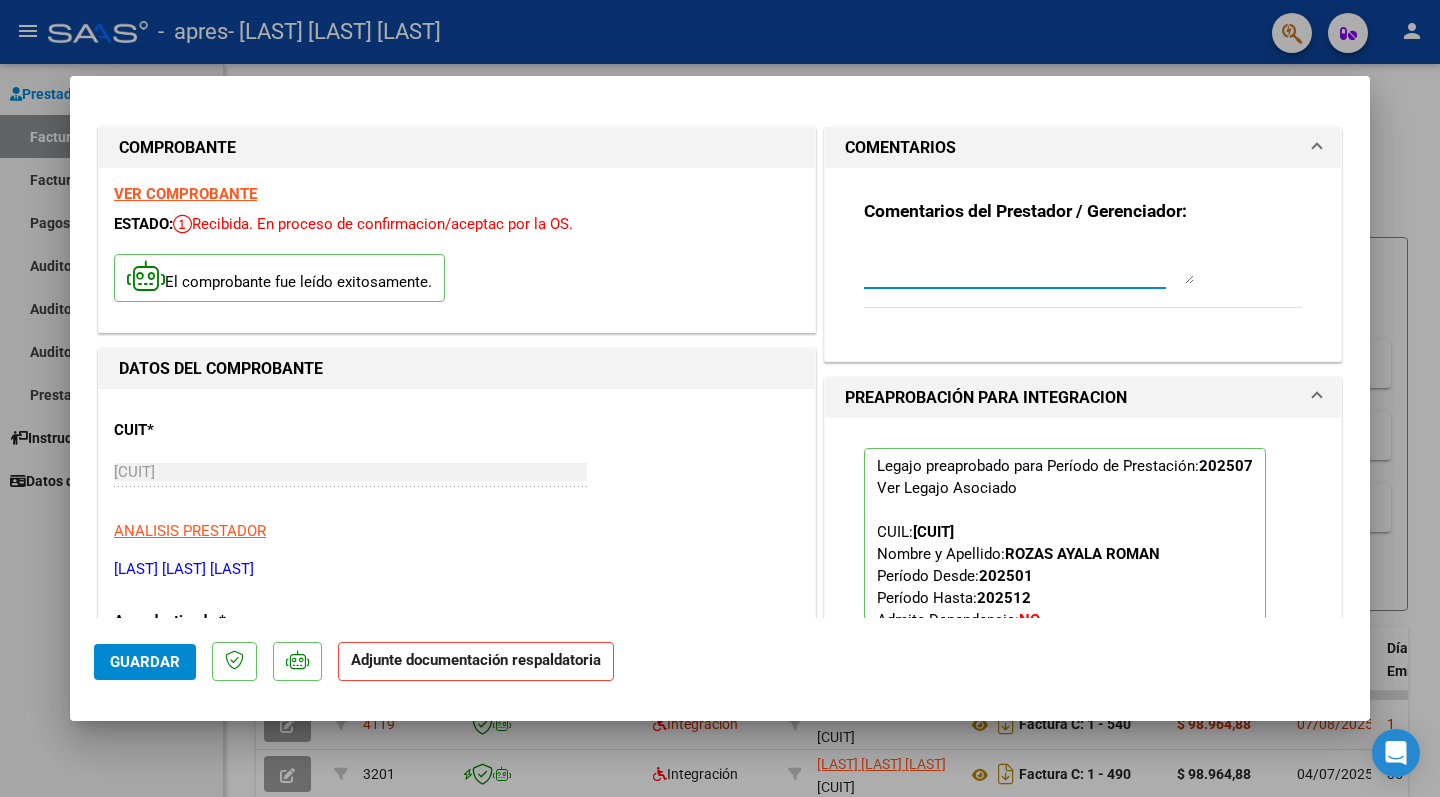 click at bounding box center (1029, 264) 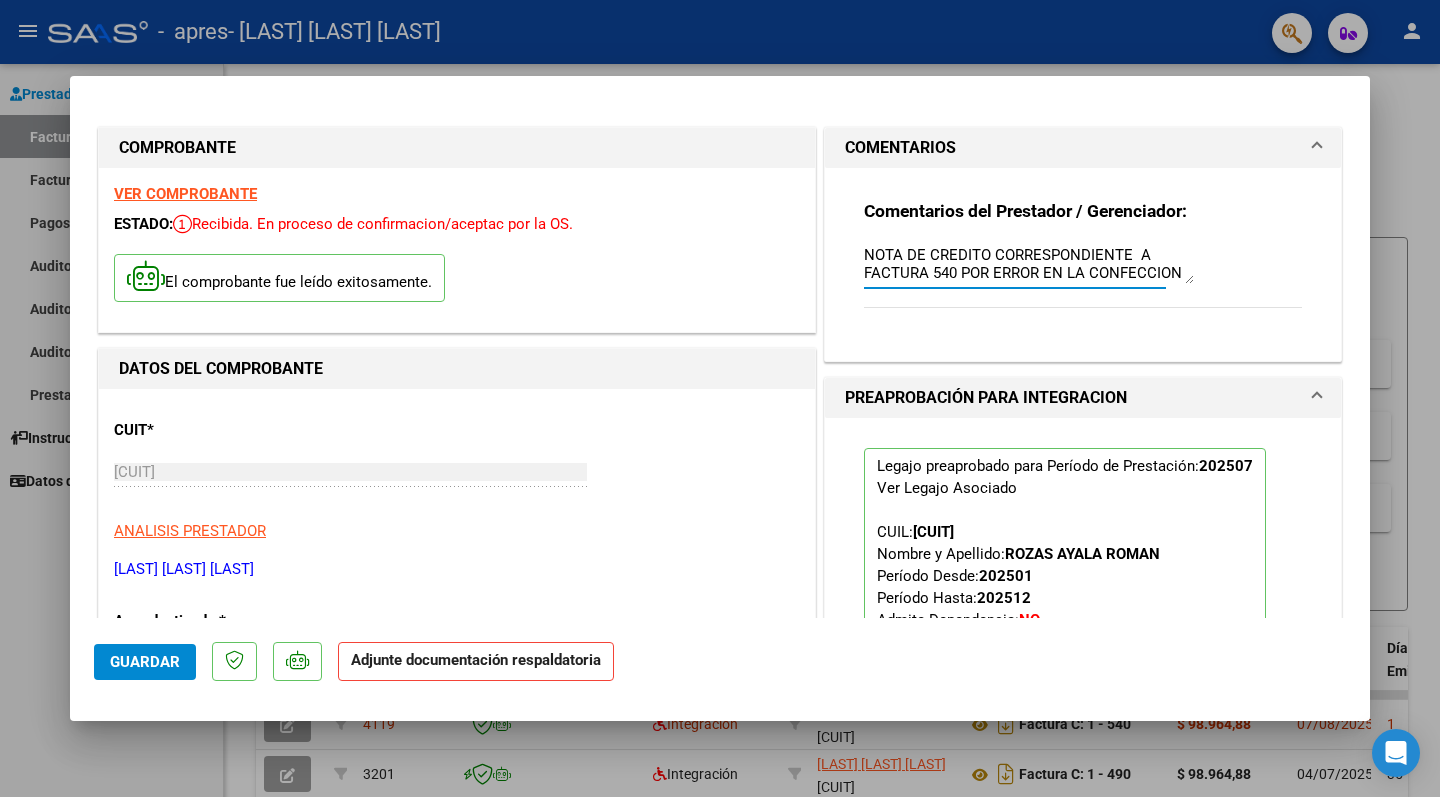 scroll, scrollTop: 16, scrollLeft: 0, axis: vertical 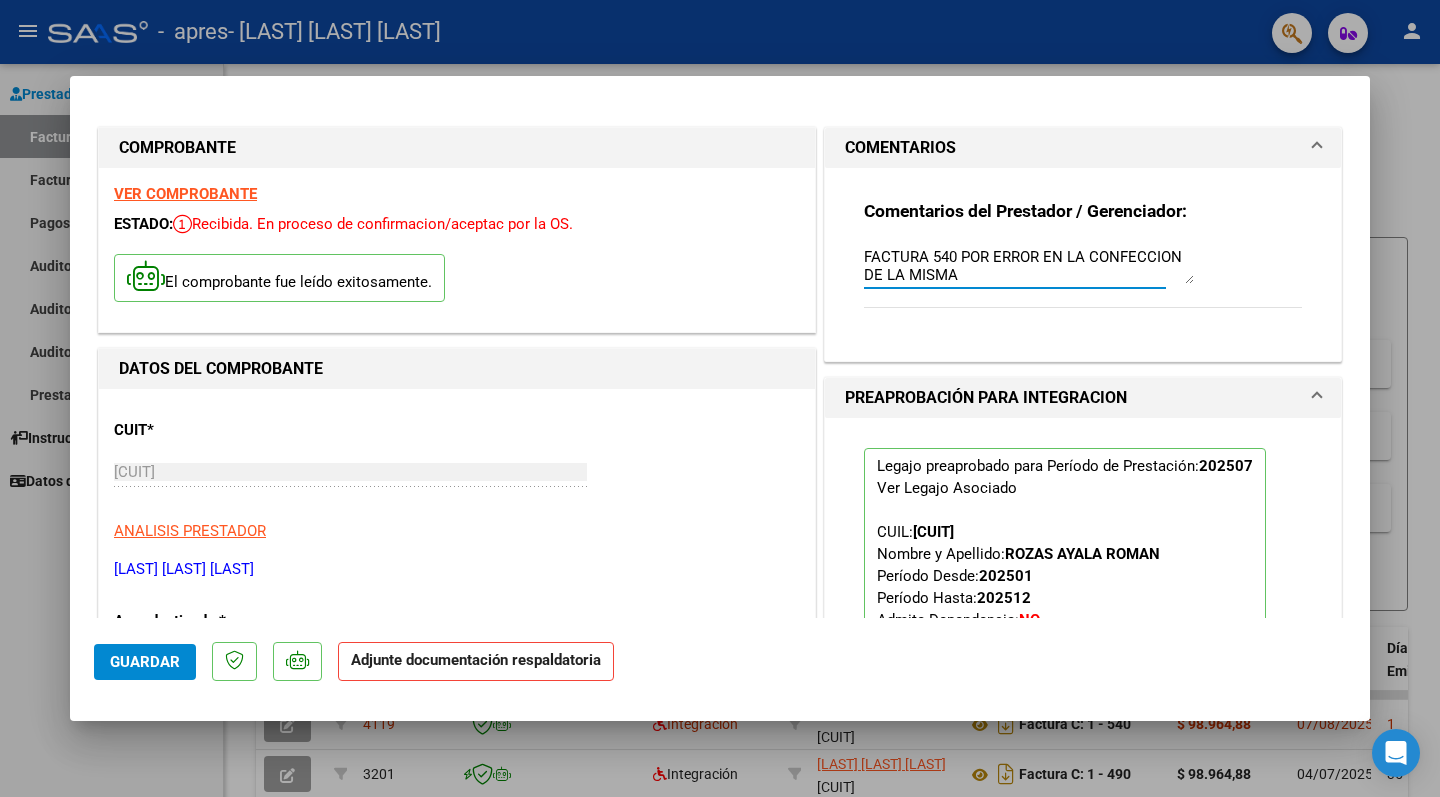 type on "NOTA DE CREDITO CORRESPONDIENTE  A FACTURA 540 POR ERROR EN LA CONFECCION DE LA MISMA" 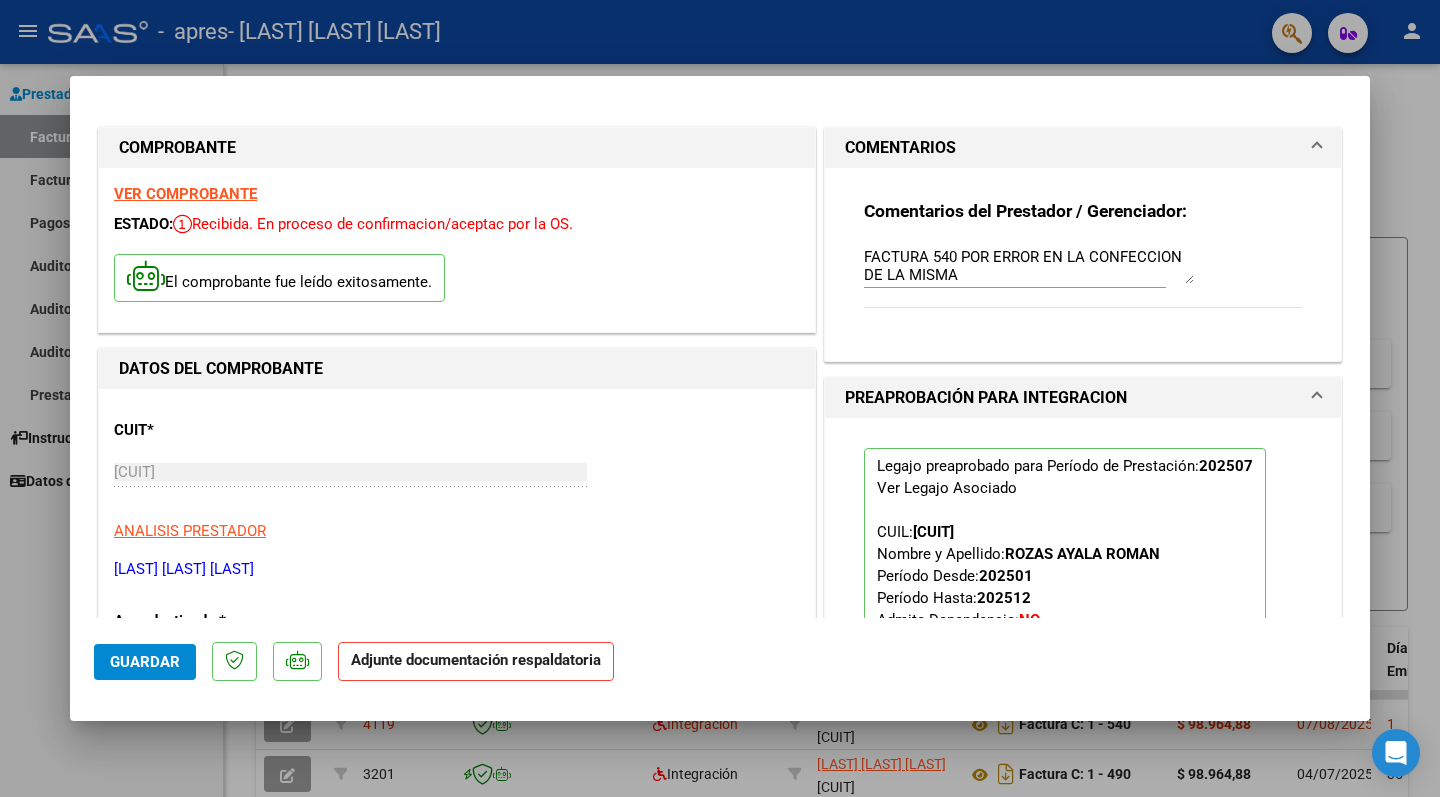 scroll, scrollTop: 437, scrollLeft: 0, axis: vertical 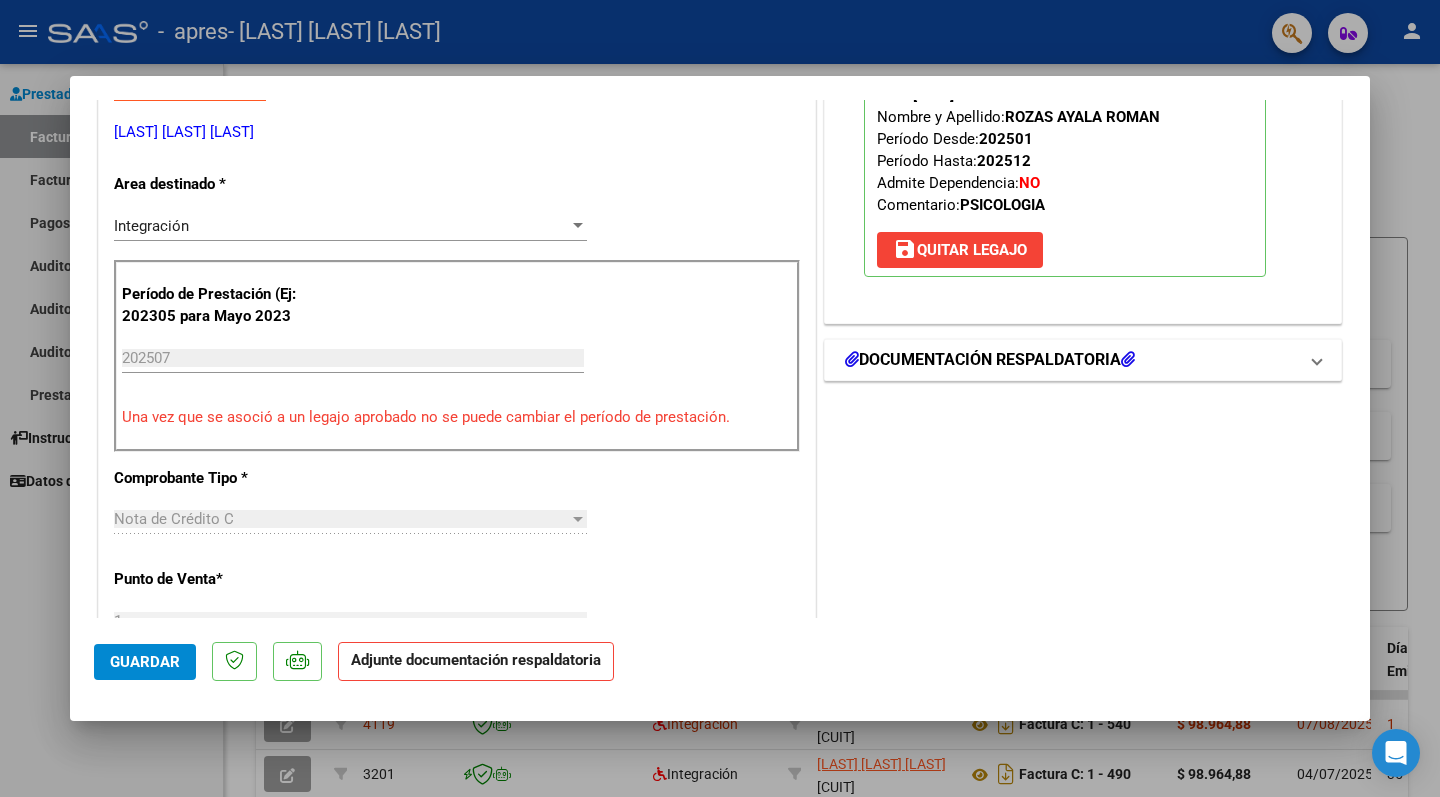 click on "DOCUMENTACIÓN RESPALDATORIA" at bounding box center [1071, 360] 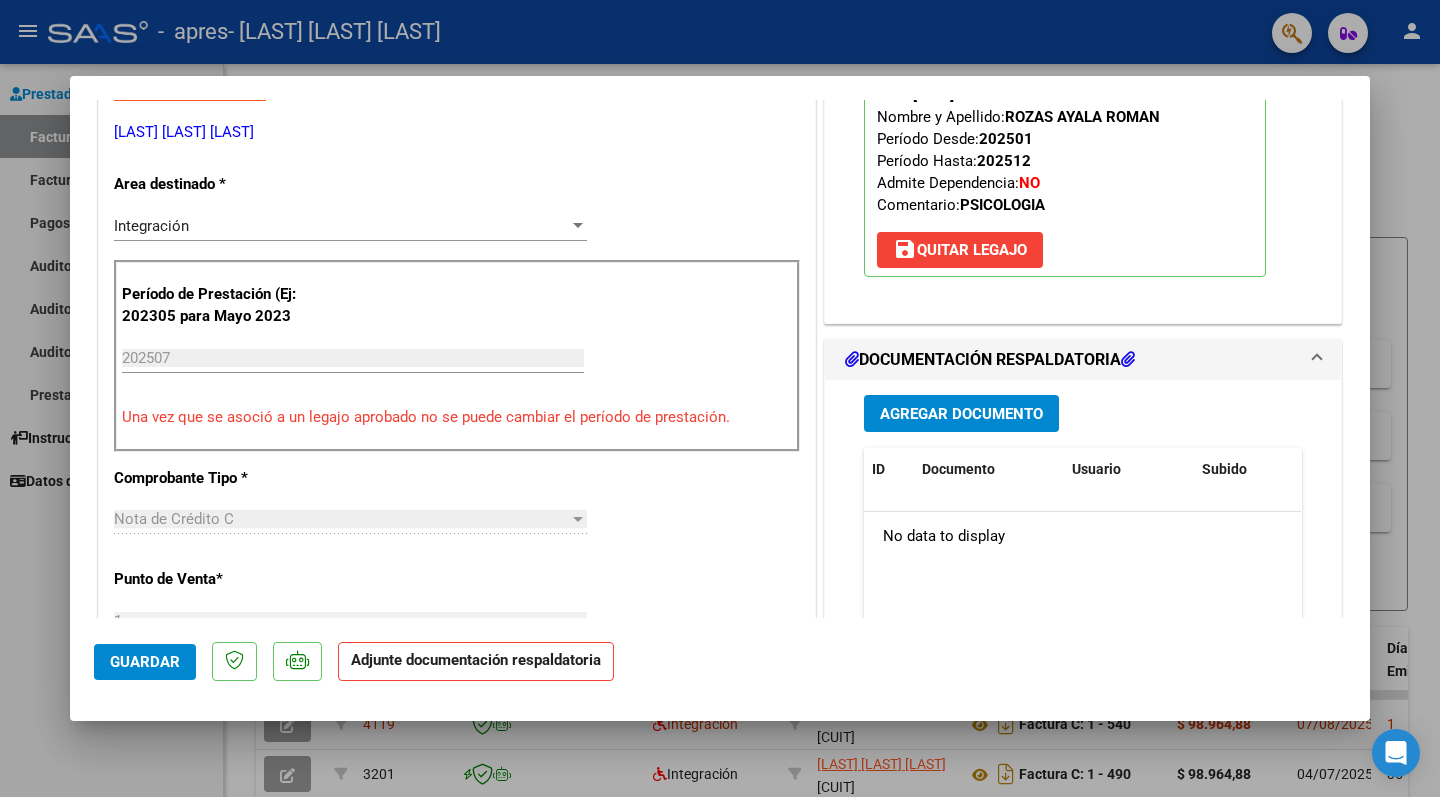 click on "Agregar Documento" at bounding box center (961, 414) 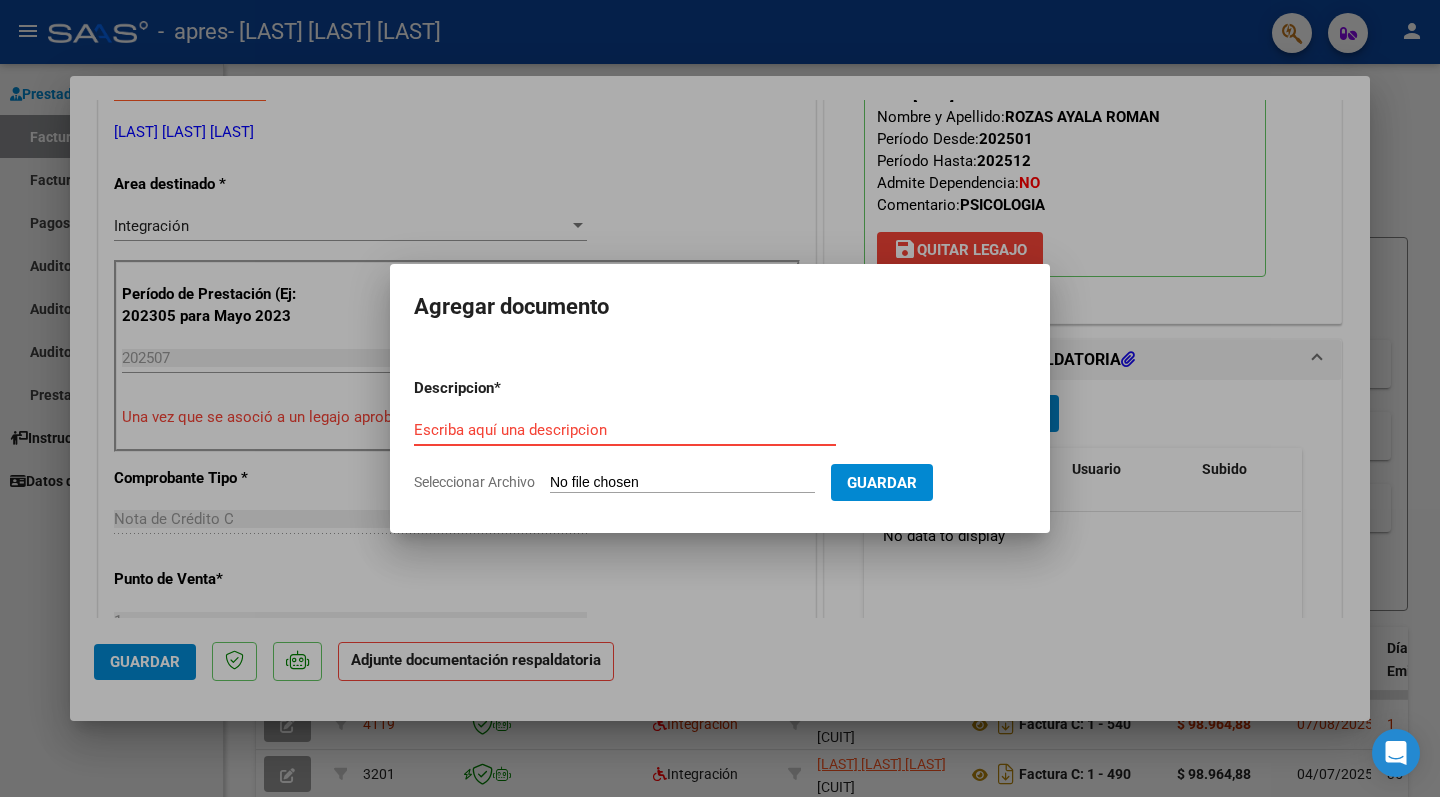 click on "Seleccionar Archivo" at bounding box center [682, 483] 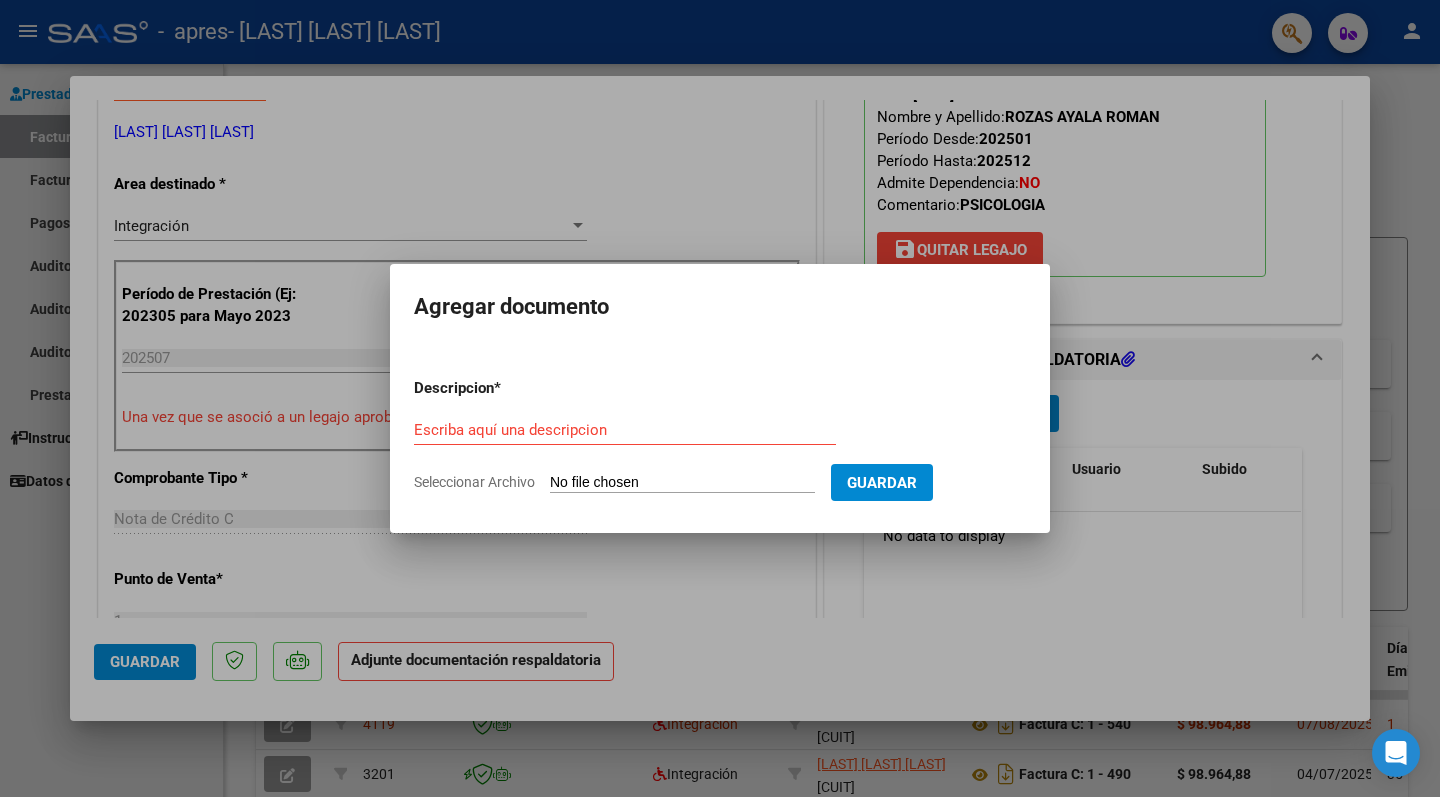 click on "Descripcion  *   Escriba aquí una descripcion  Seleccionar Archivo Guardar" at bounding box center (720, 435) 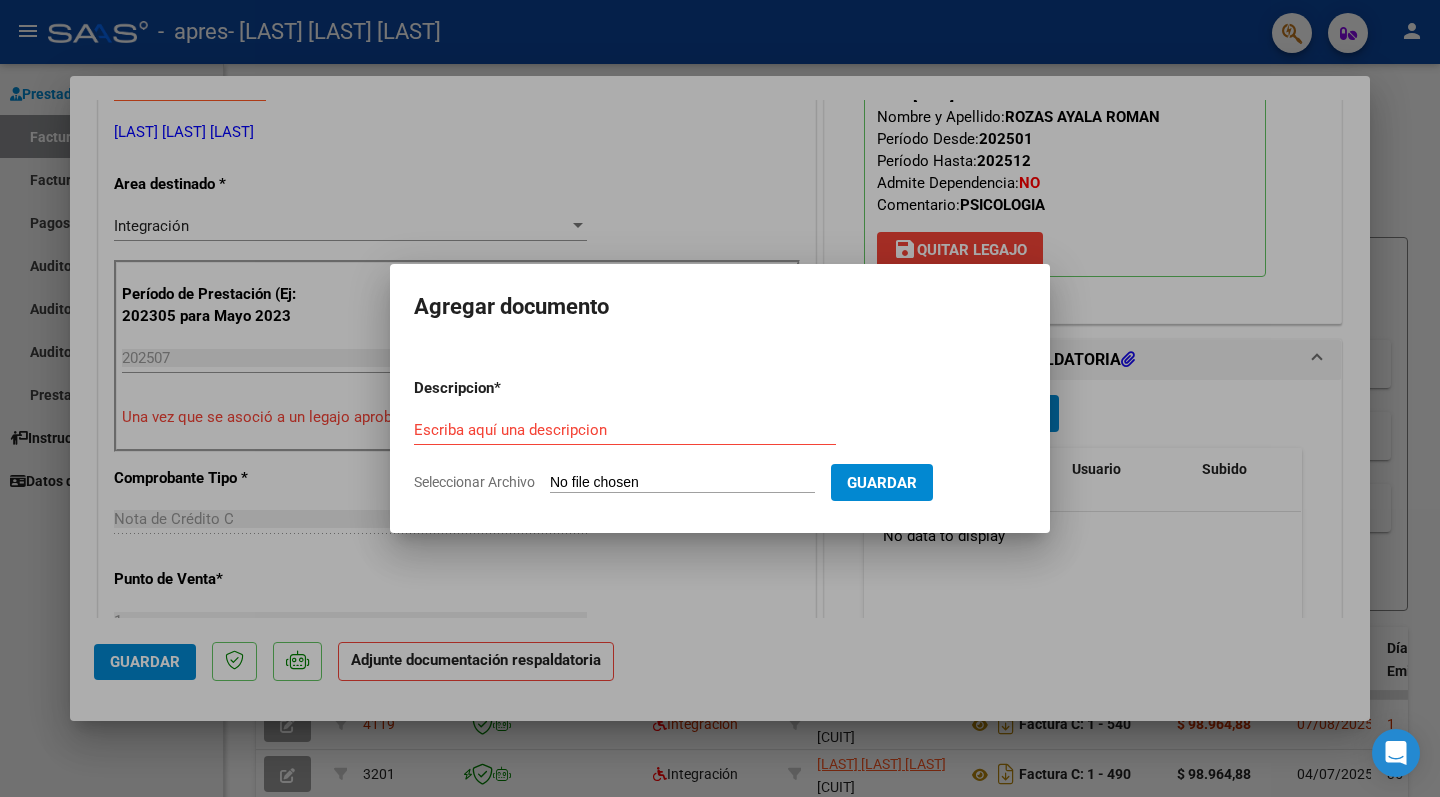 type on "C:\fakepath\factura julio 2025 [LAST] [LAST] - [LAST] [LAST] [LAST].pdf" 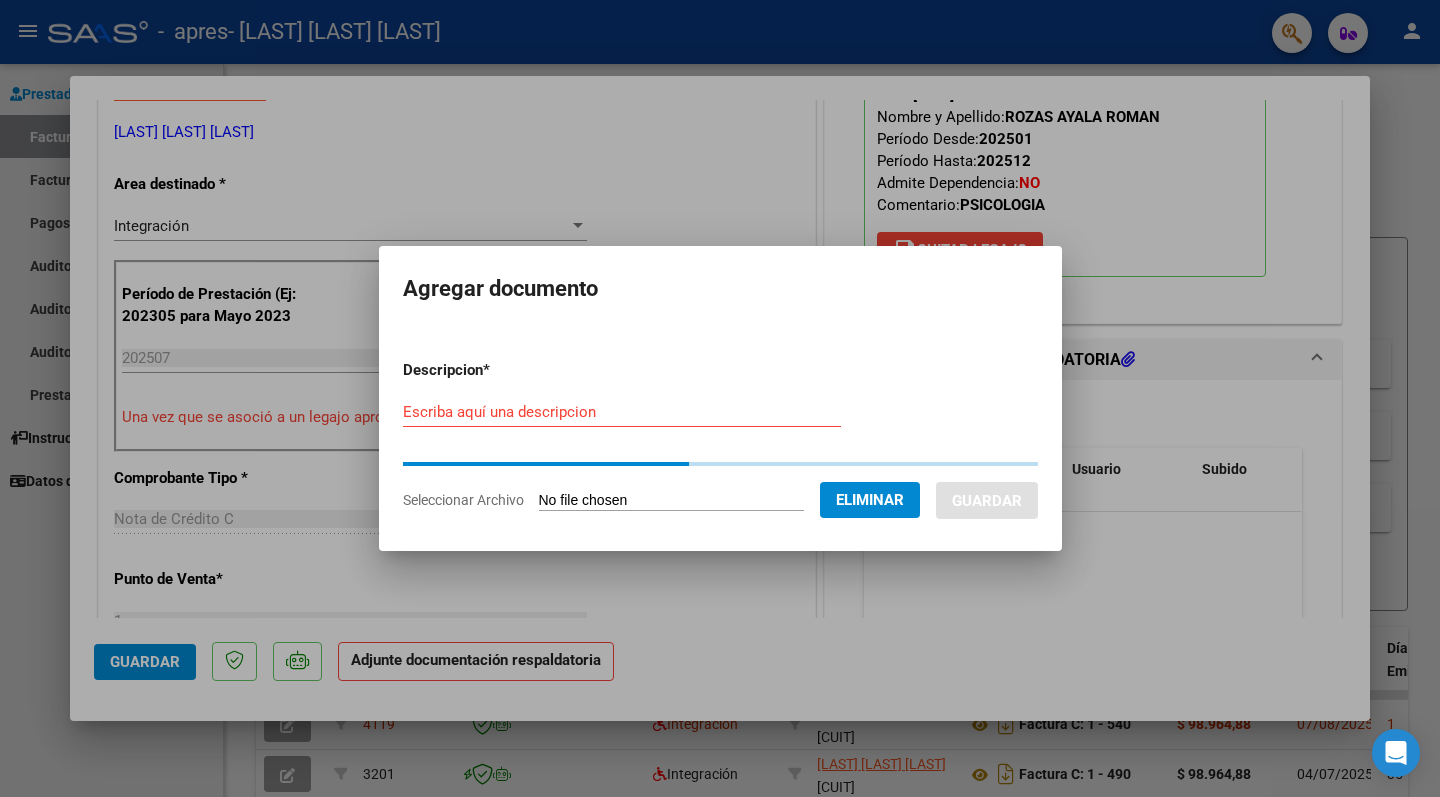 click on "Escriba aquí una descripcion" at bounding box center [622, 412] 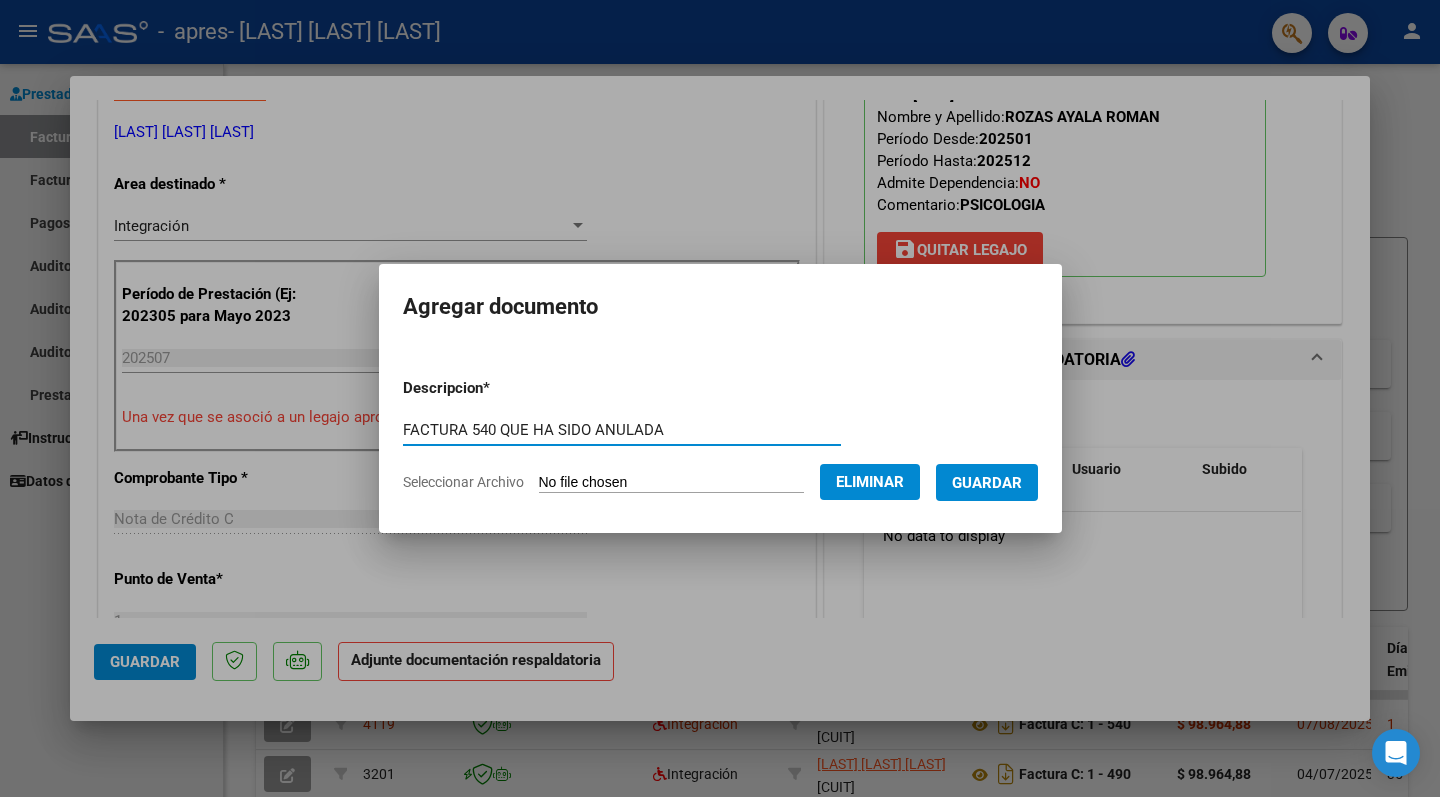 type on "FACTURA 540 QUE HA SIDO ANULADA" 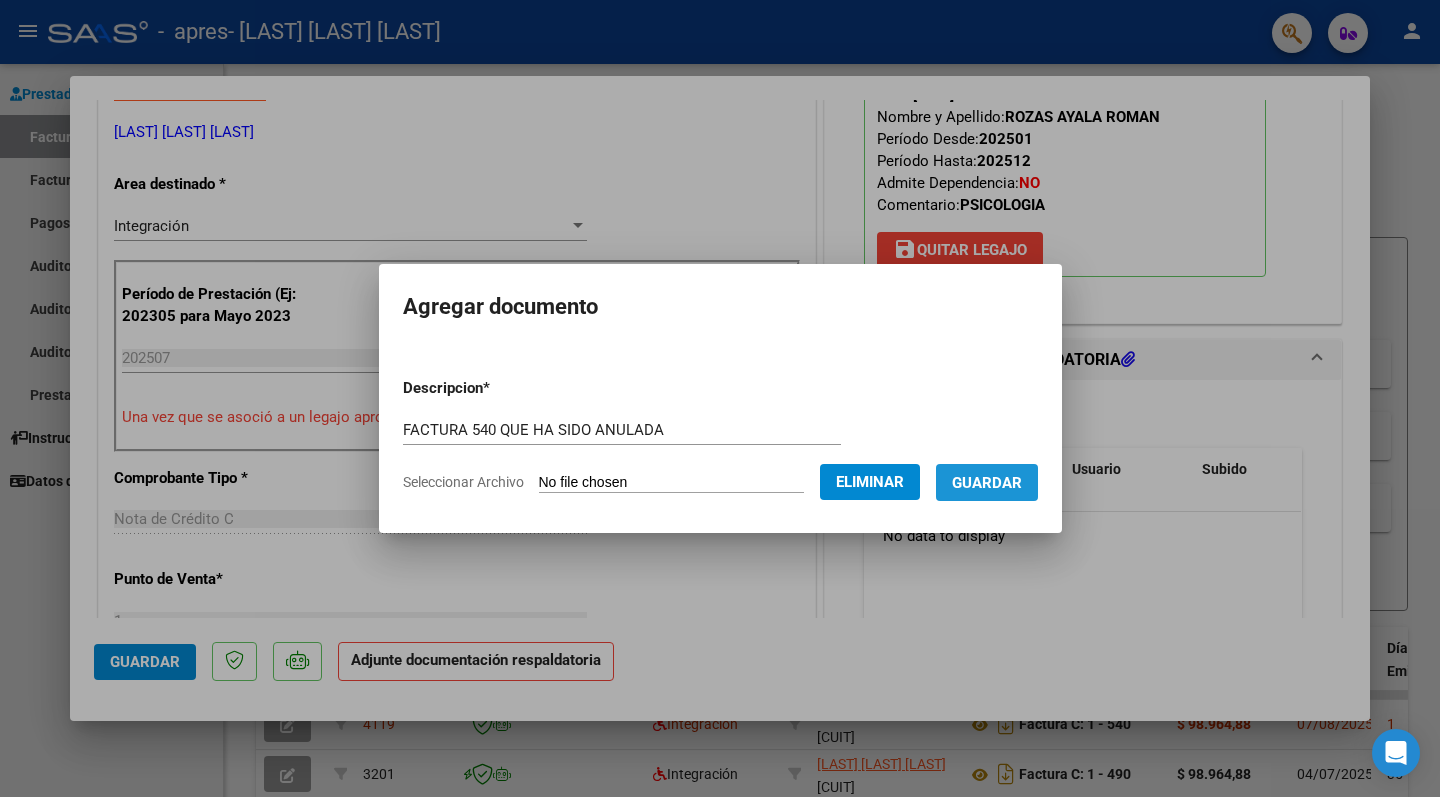 click on "Guardar" at bounding box center (987, 482) 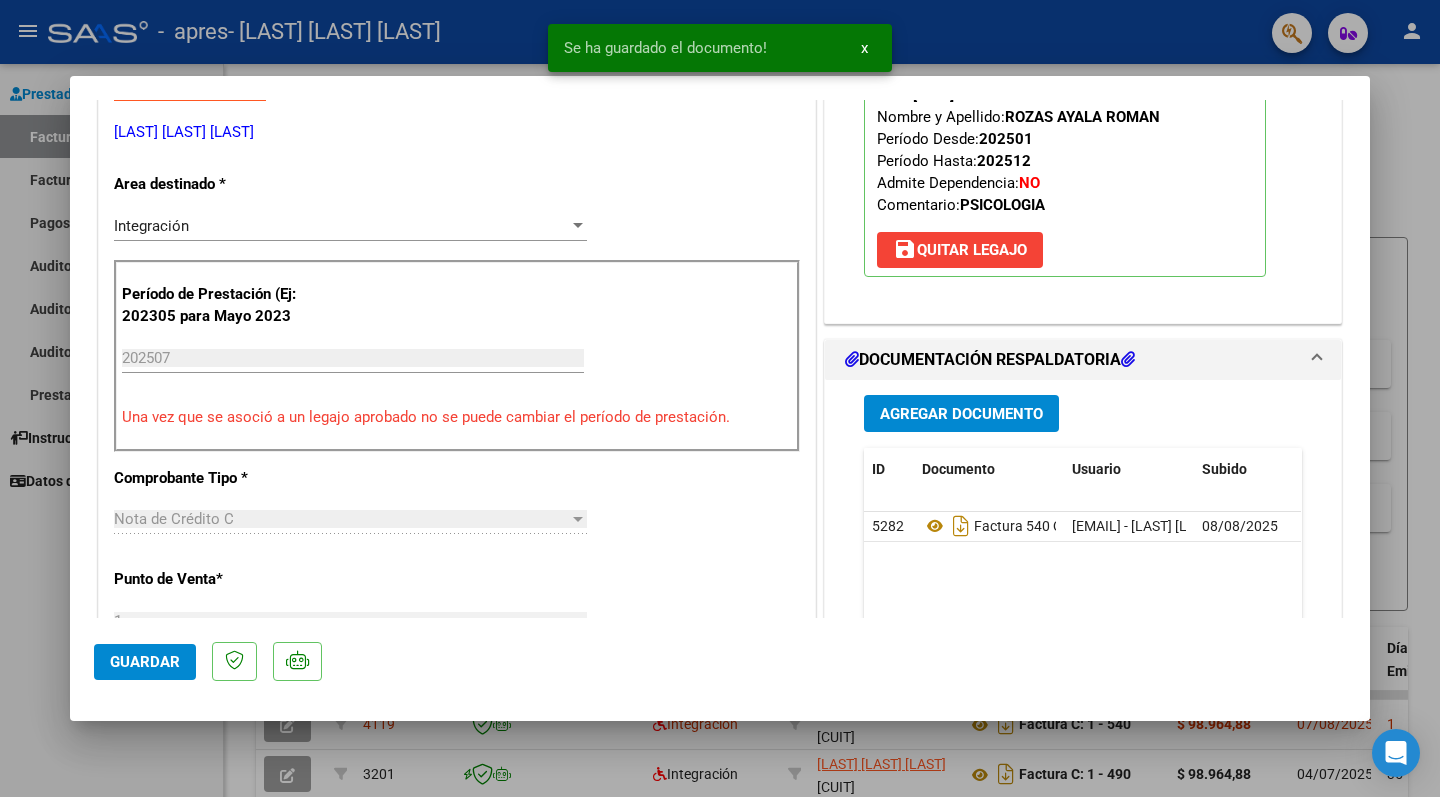 click on "Guardar" 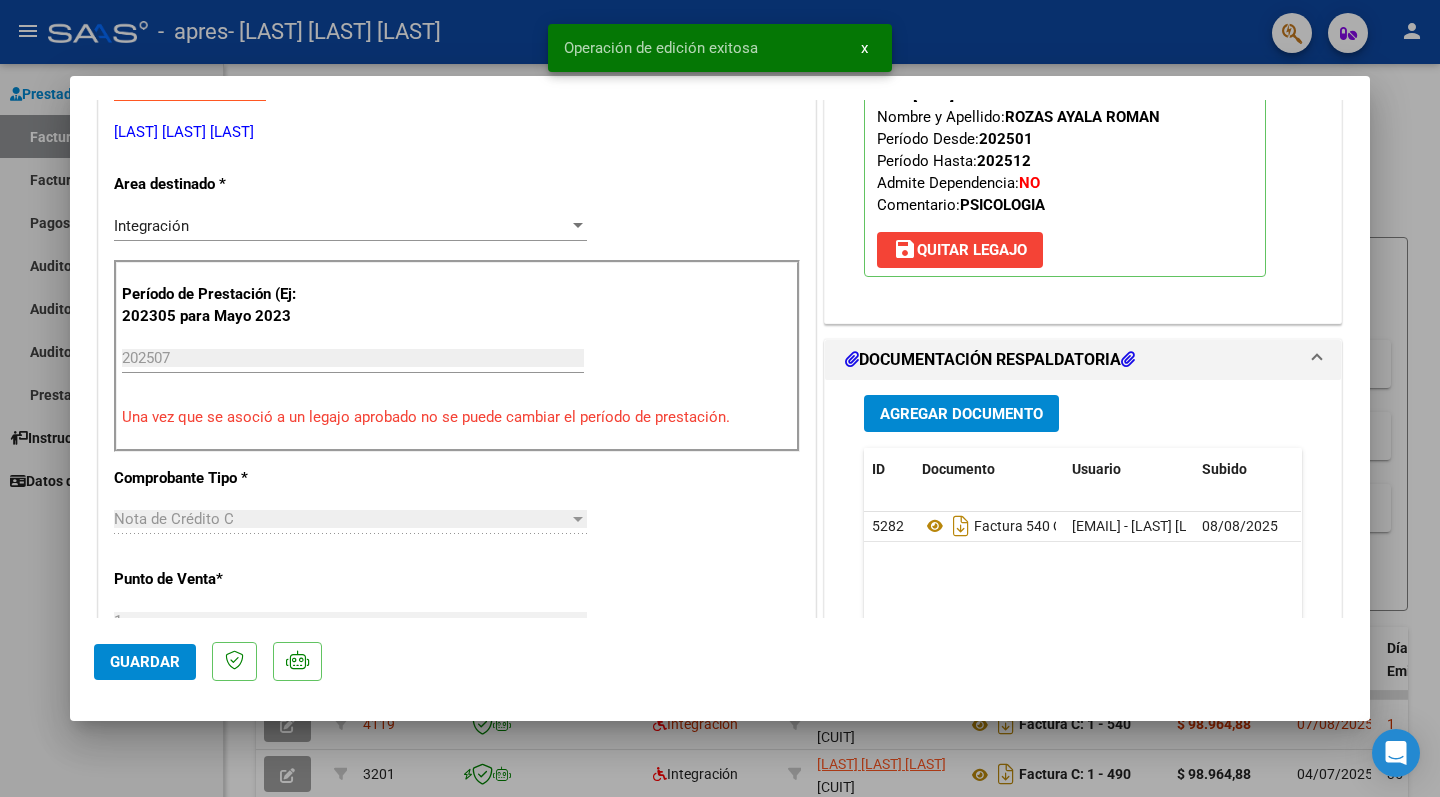 click at bounding box center [720, 398] 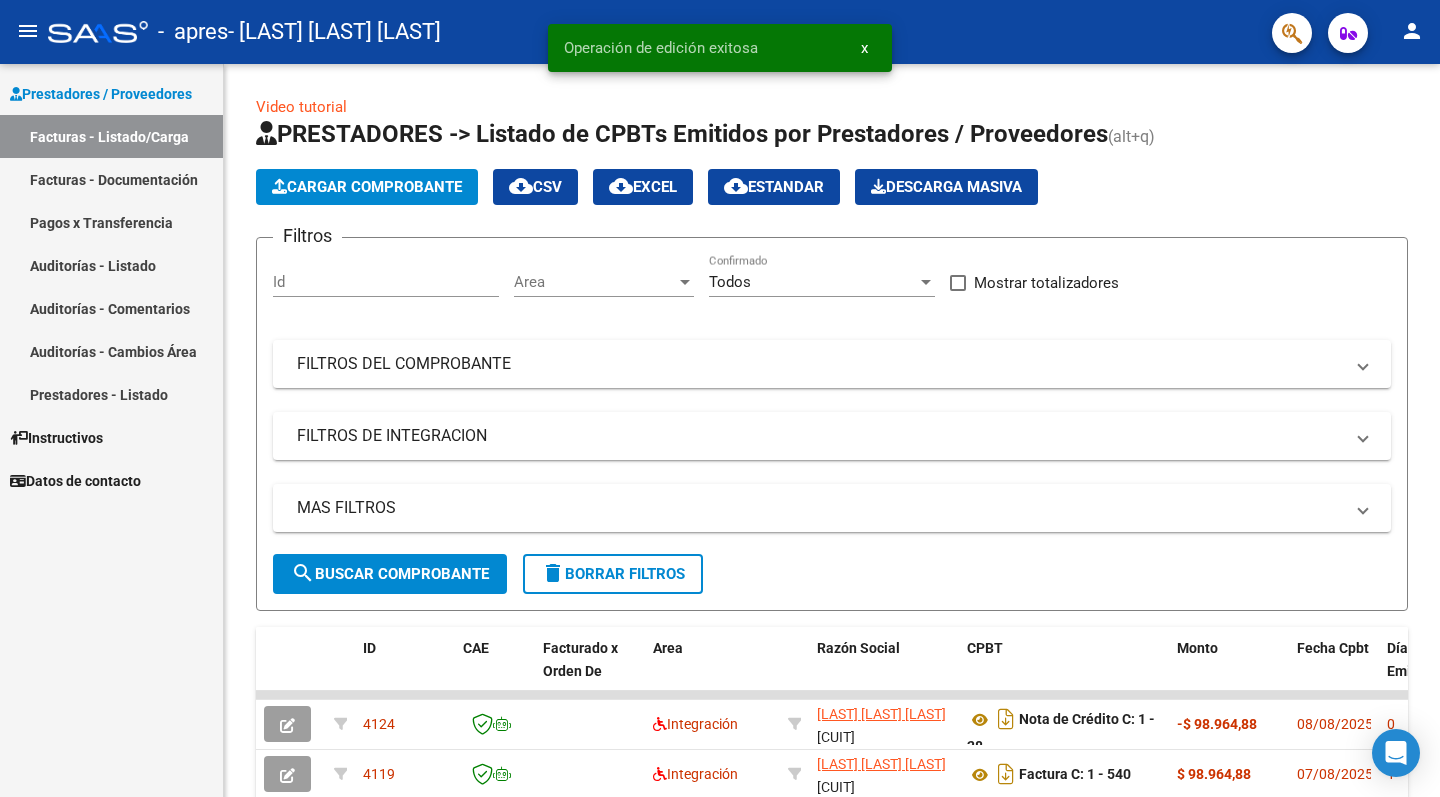 click on "Prestadores / Proveedores" at bounding box center [101, 94] 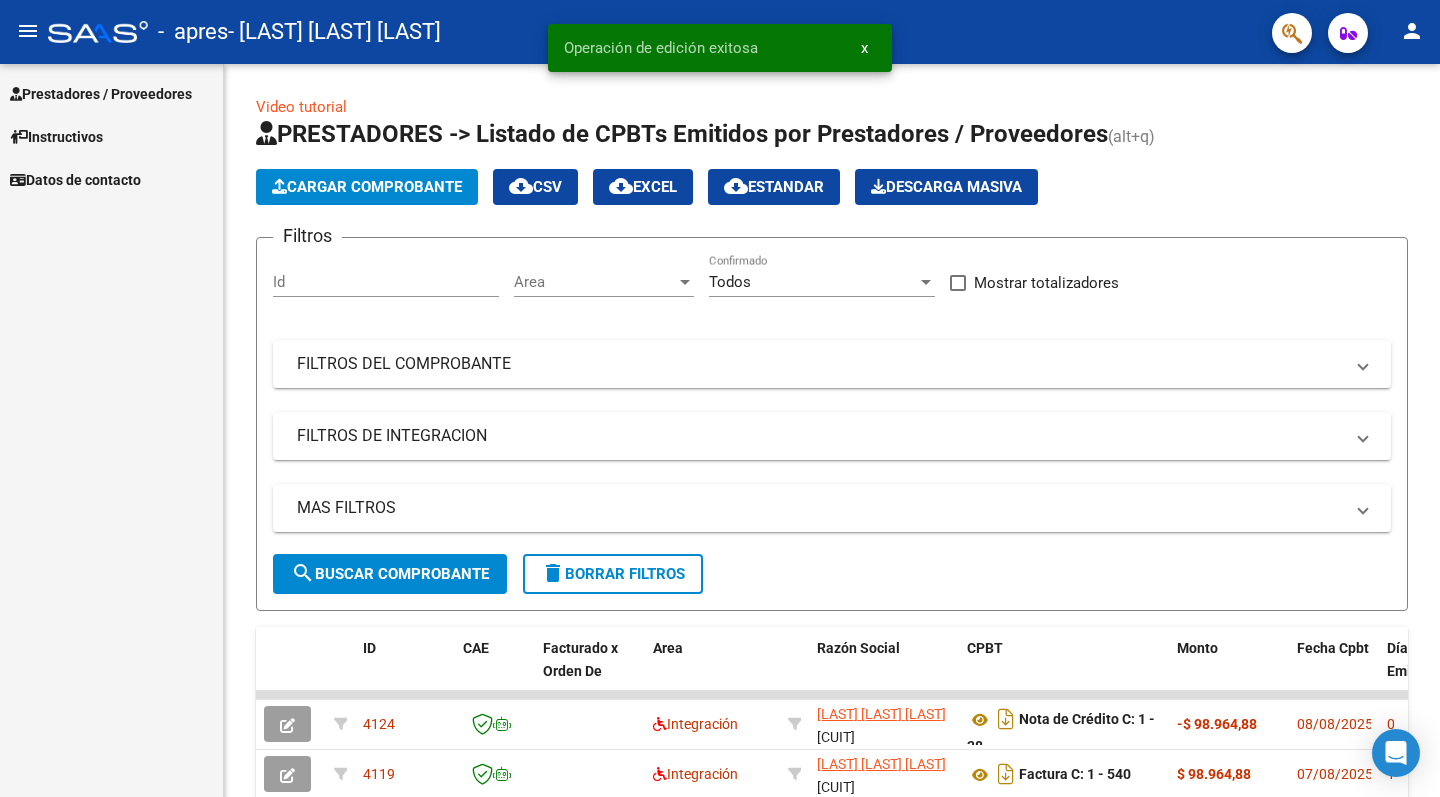 click on "Prestadores / Proveedores" at bounding box center (101, 94) 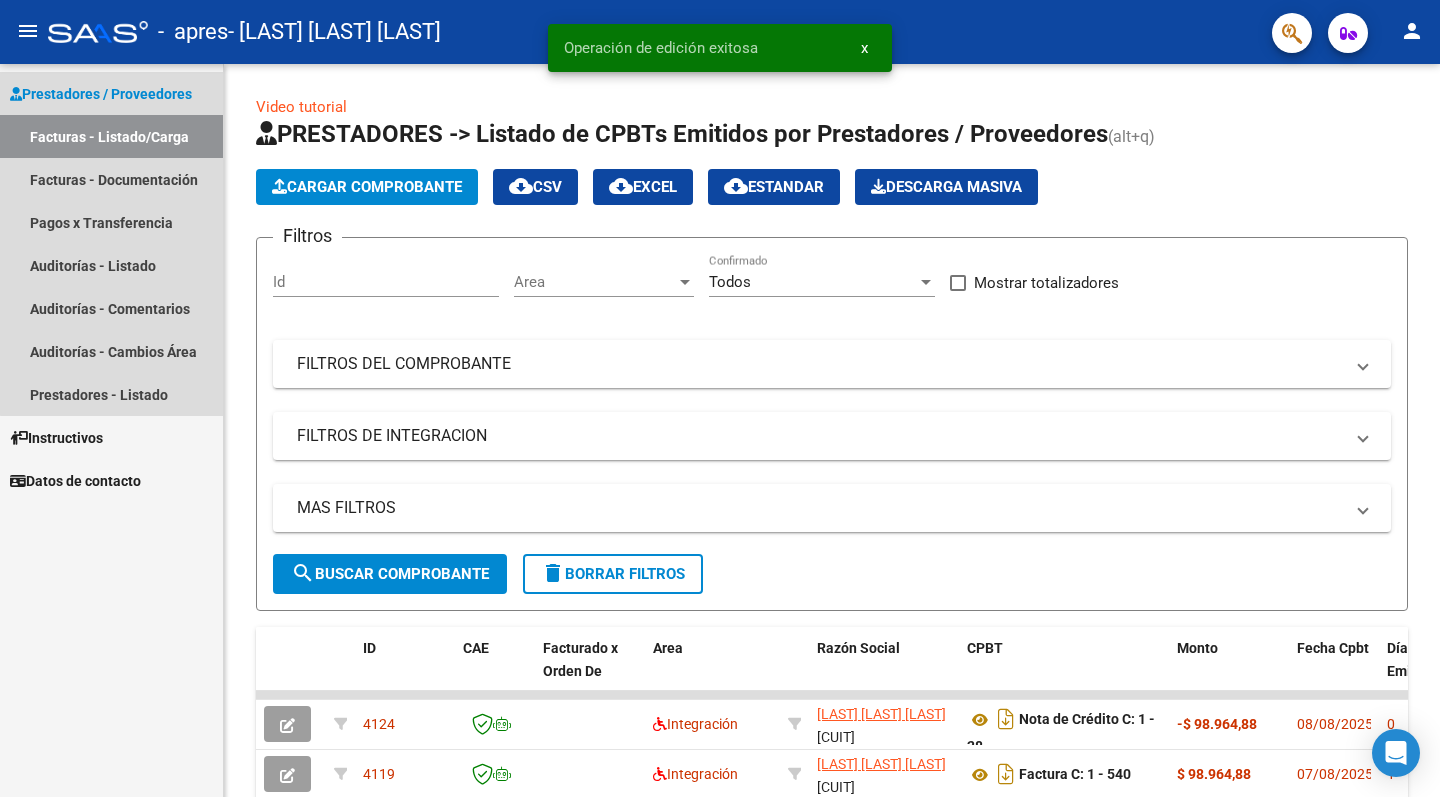 click on "Facturas - Listado/Carga" at bounding box center (111, 136) 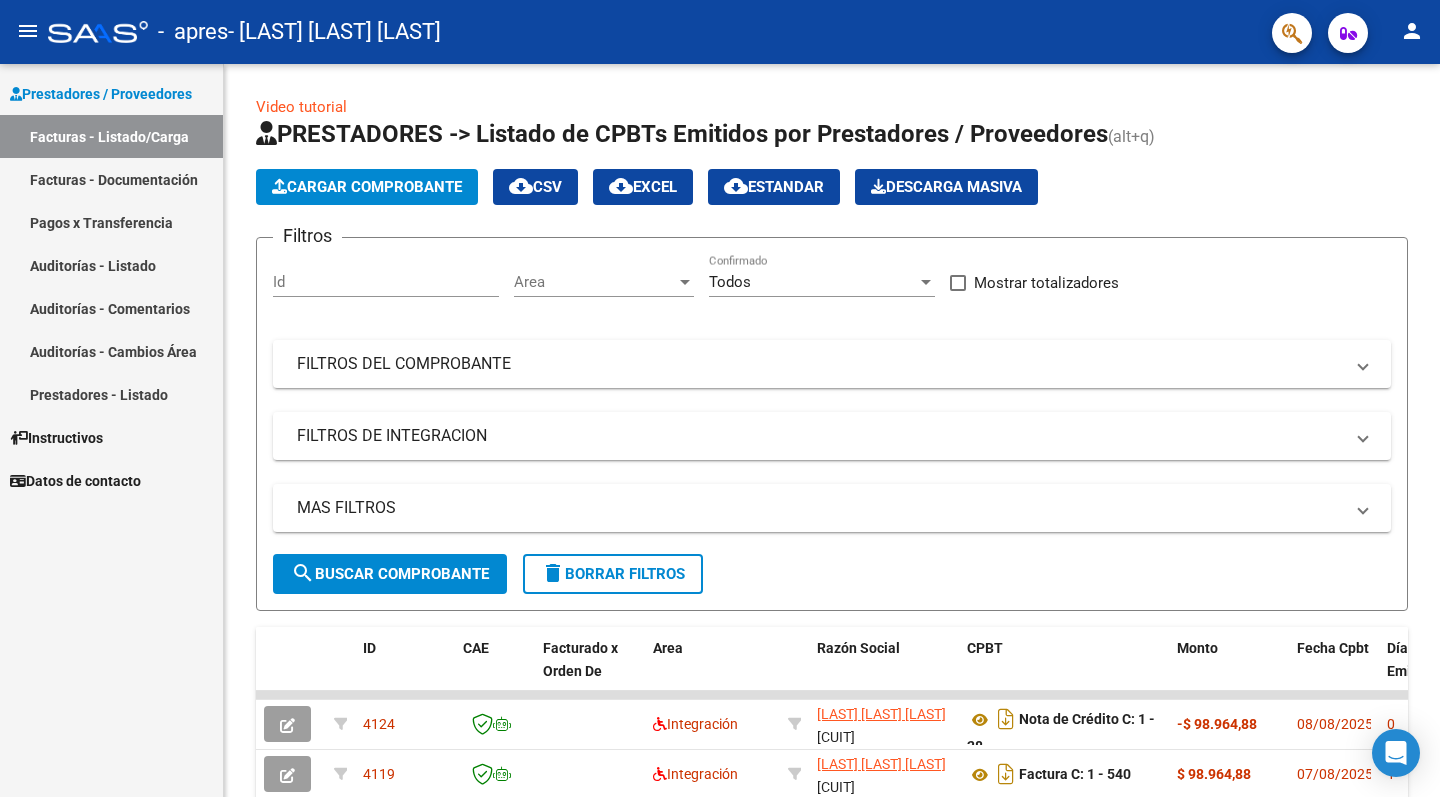 click on "Facturas - Listado/Carga" at bounding box center (111, 136) 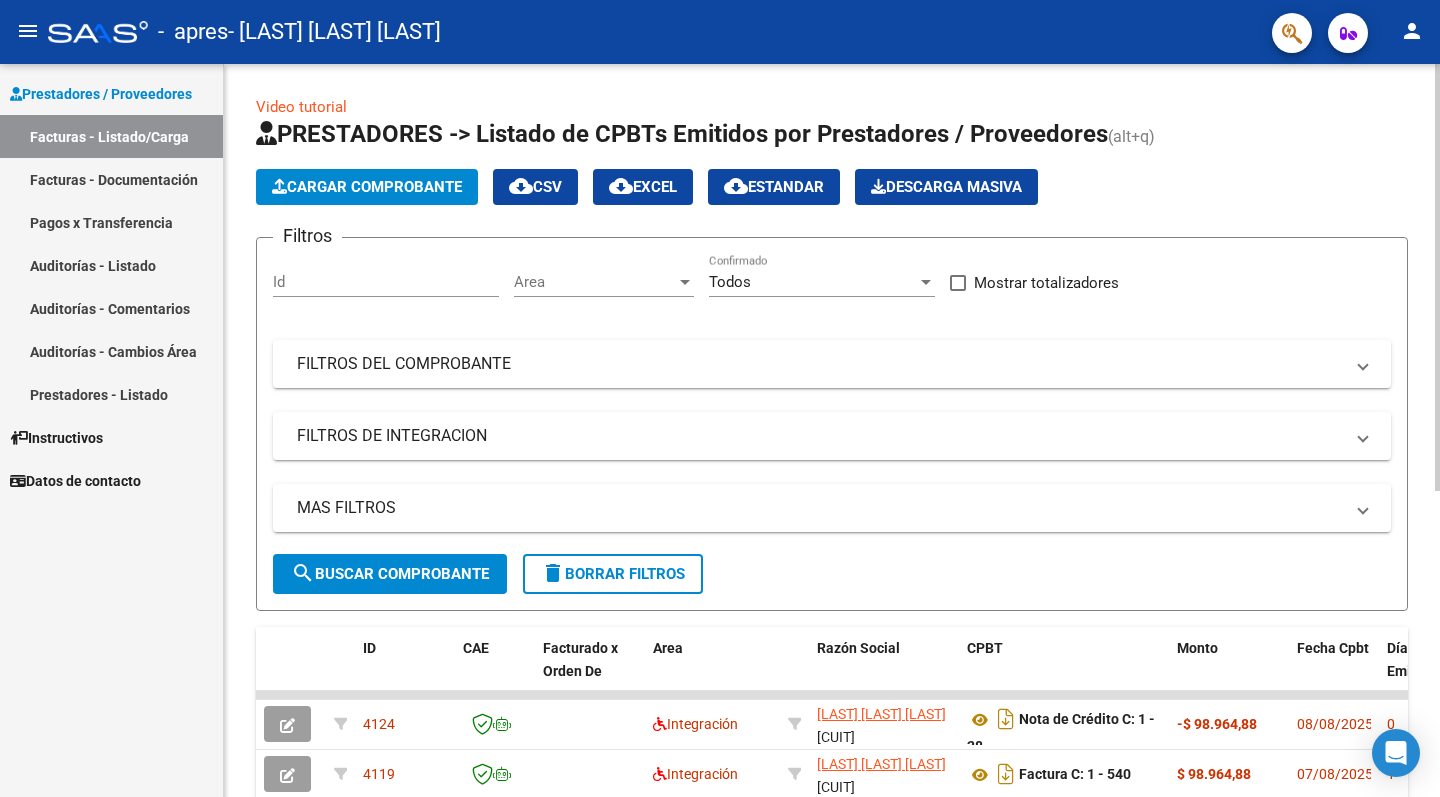 click on "search  Buscar Comprobante" 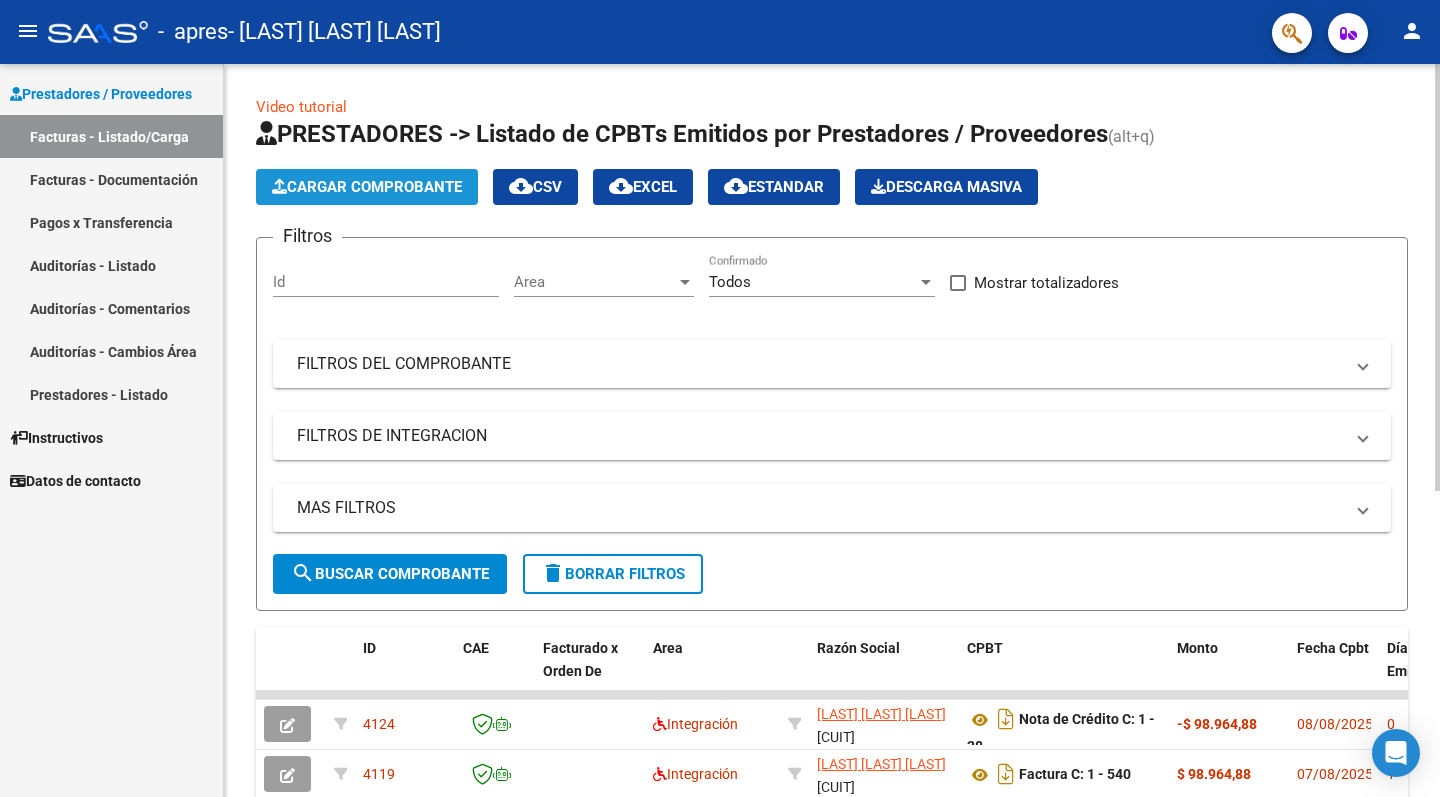 click on "Cargar Comprobante" 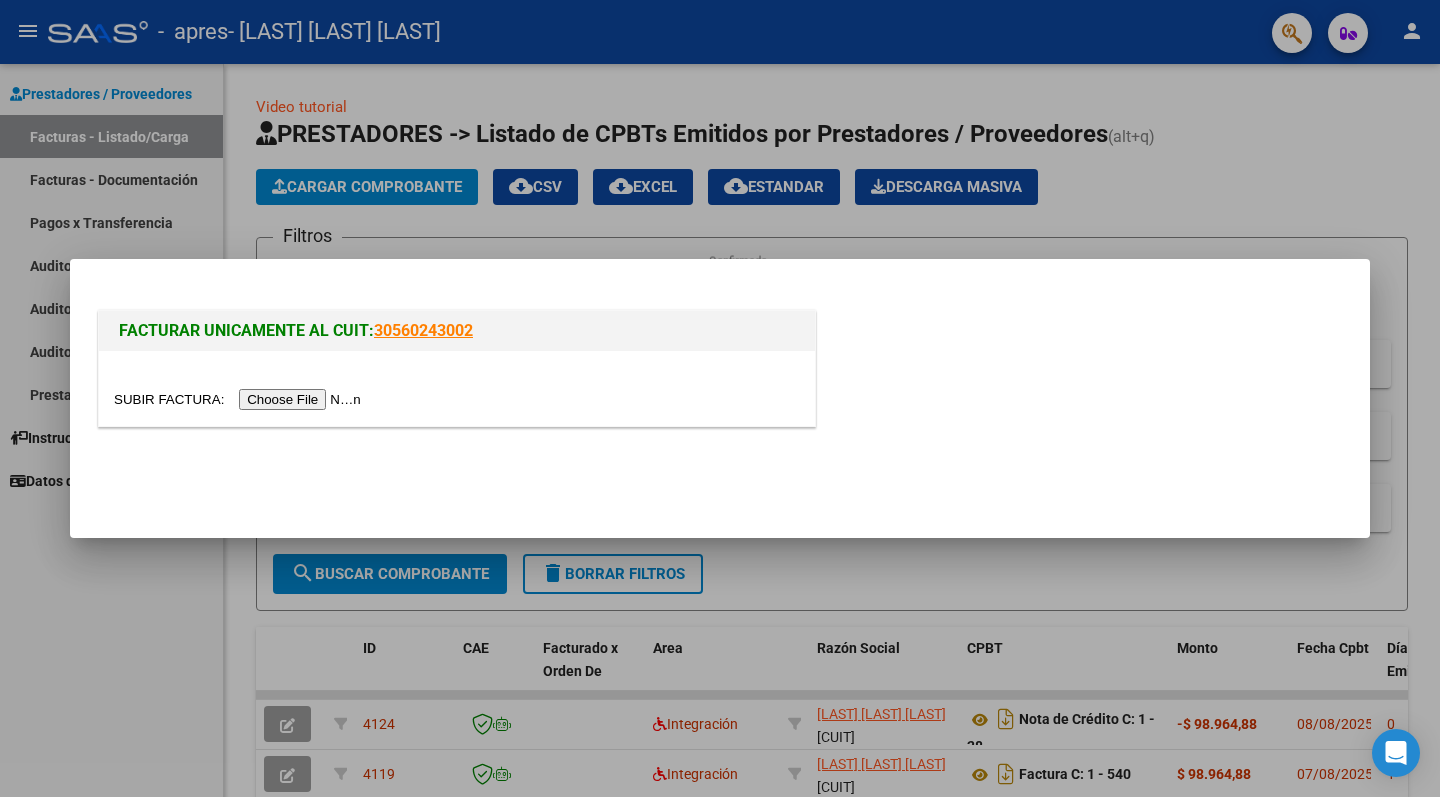 click at bounding box center (240, 399) 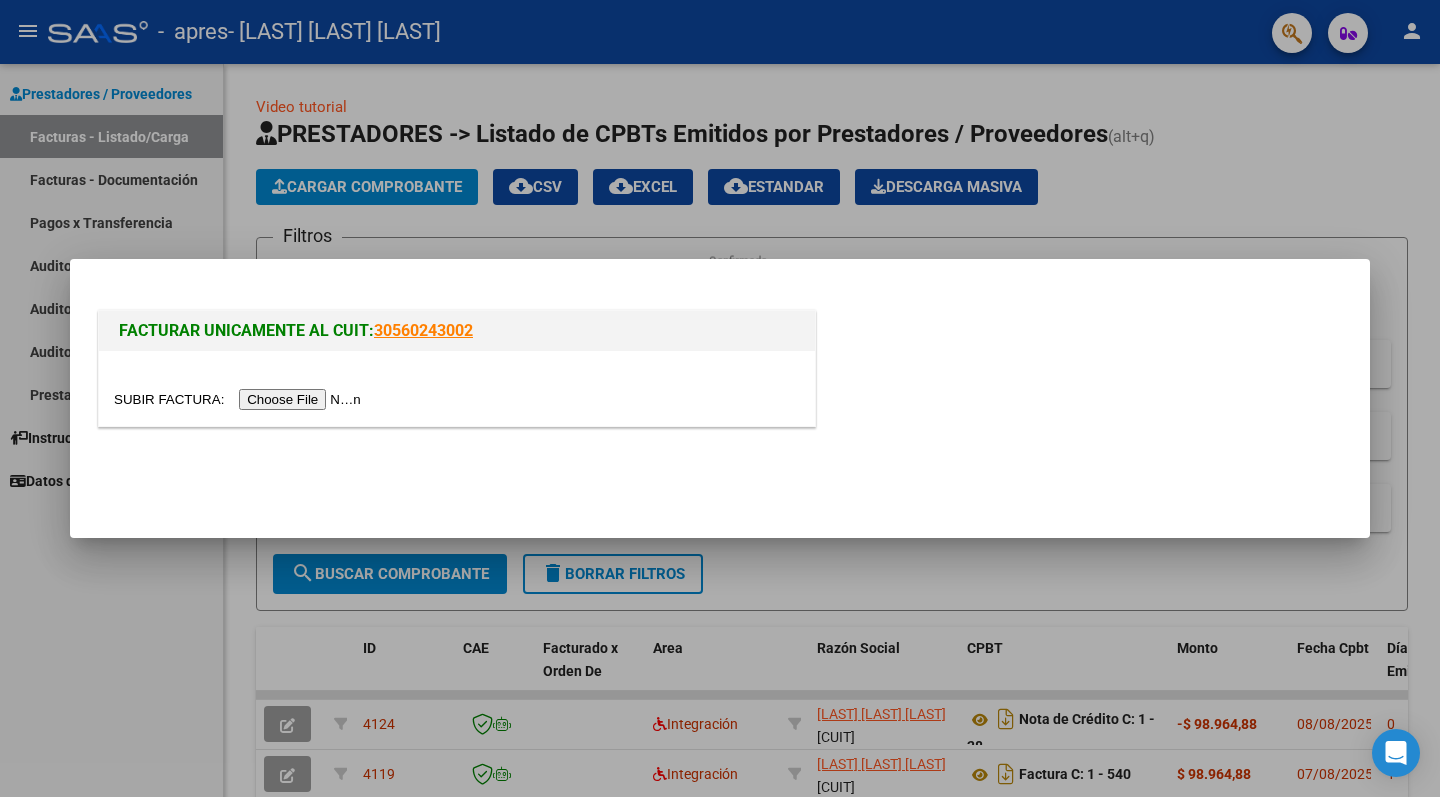 click at bounding box center (457, 399) 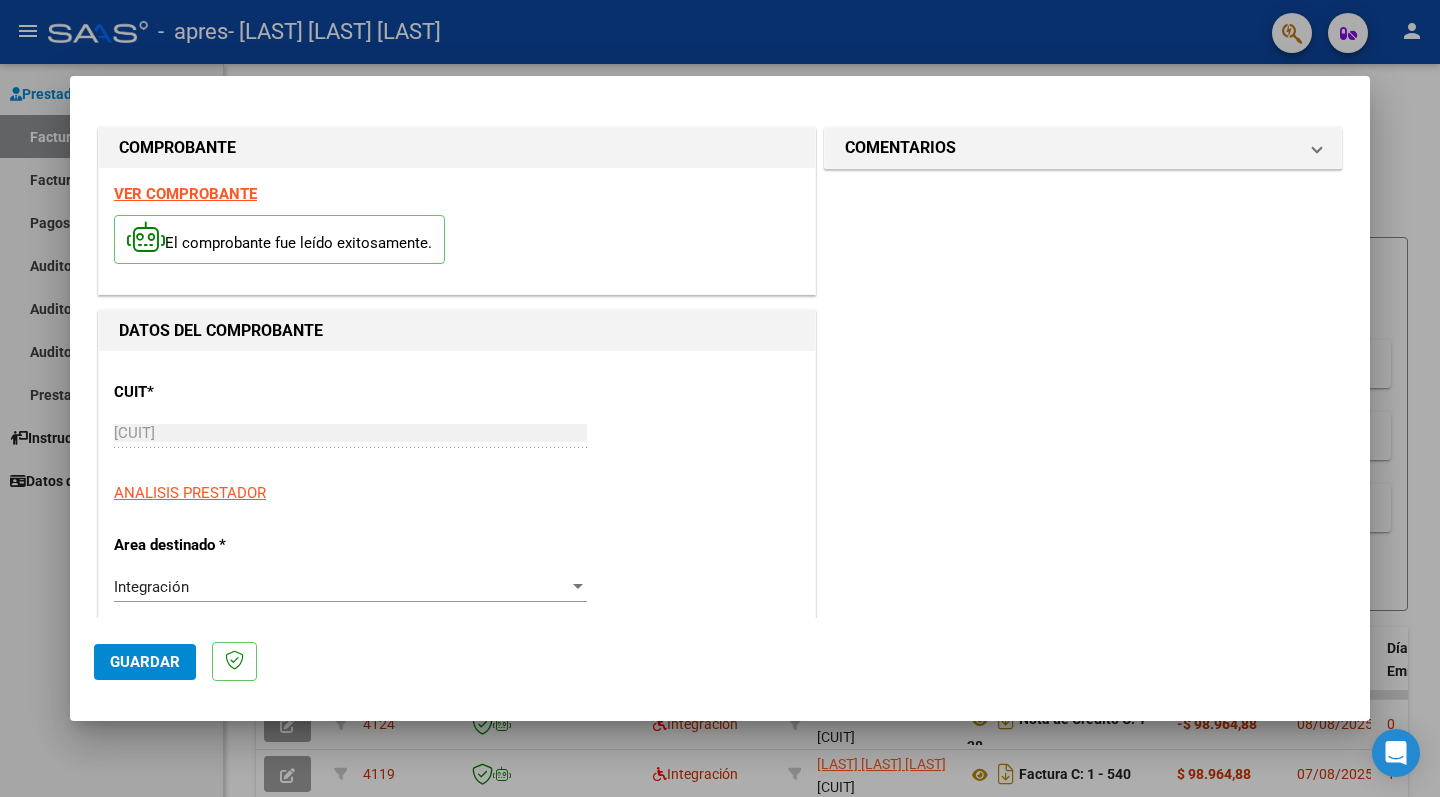 click on "Integración" at bounding box center [341, 587] 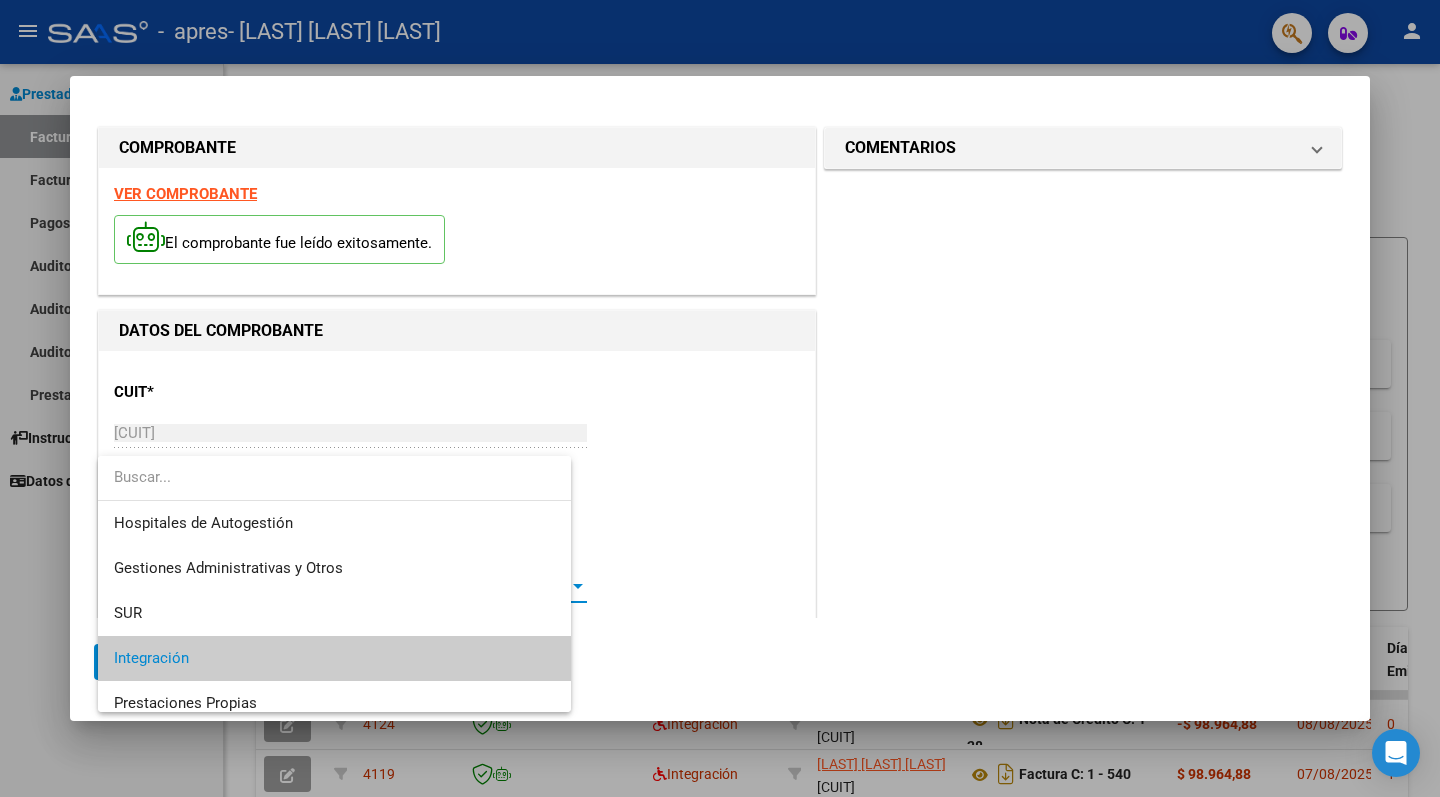 scroll, scrollTop: 74, scrollLeft: 0, axis: vertical 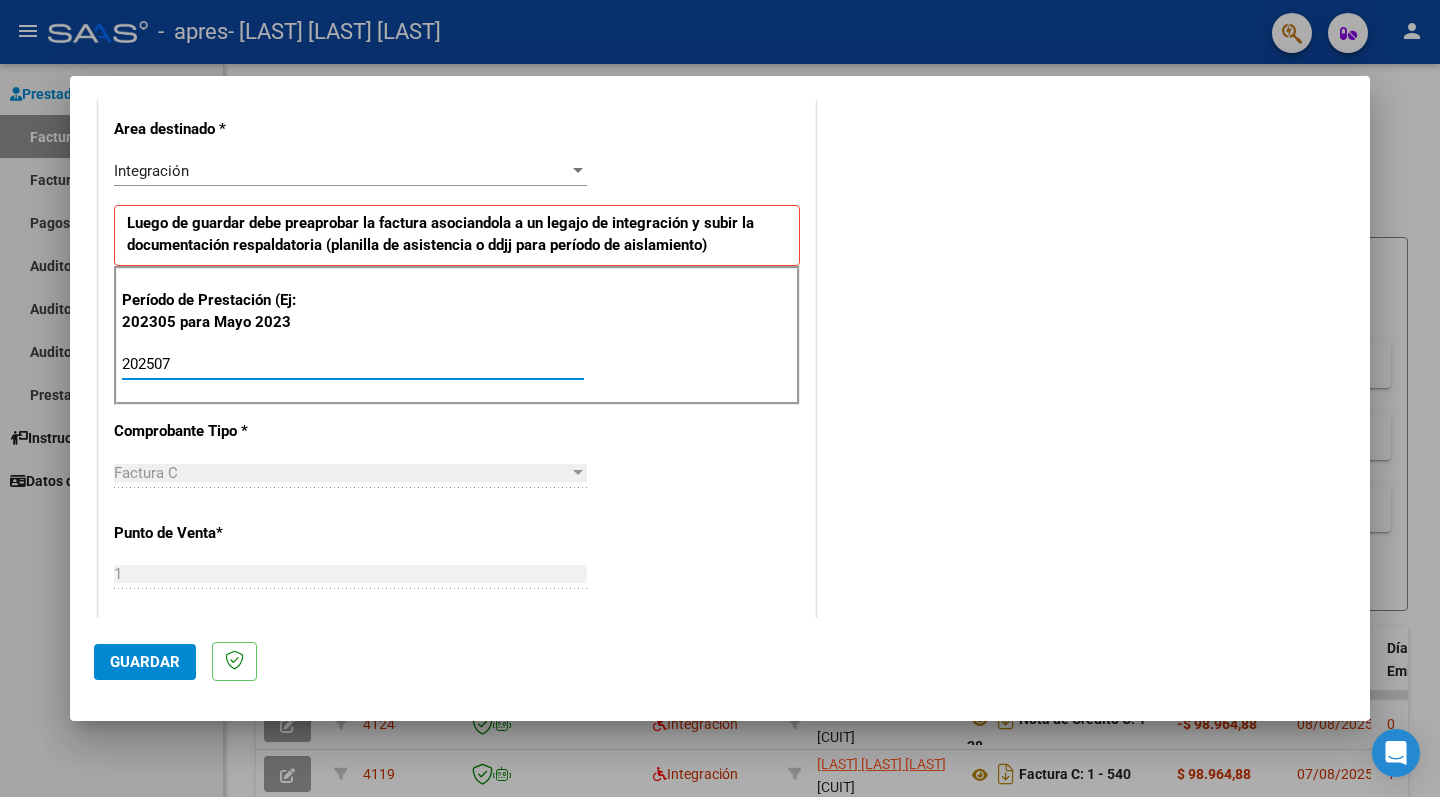 type on "202507" 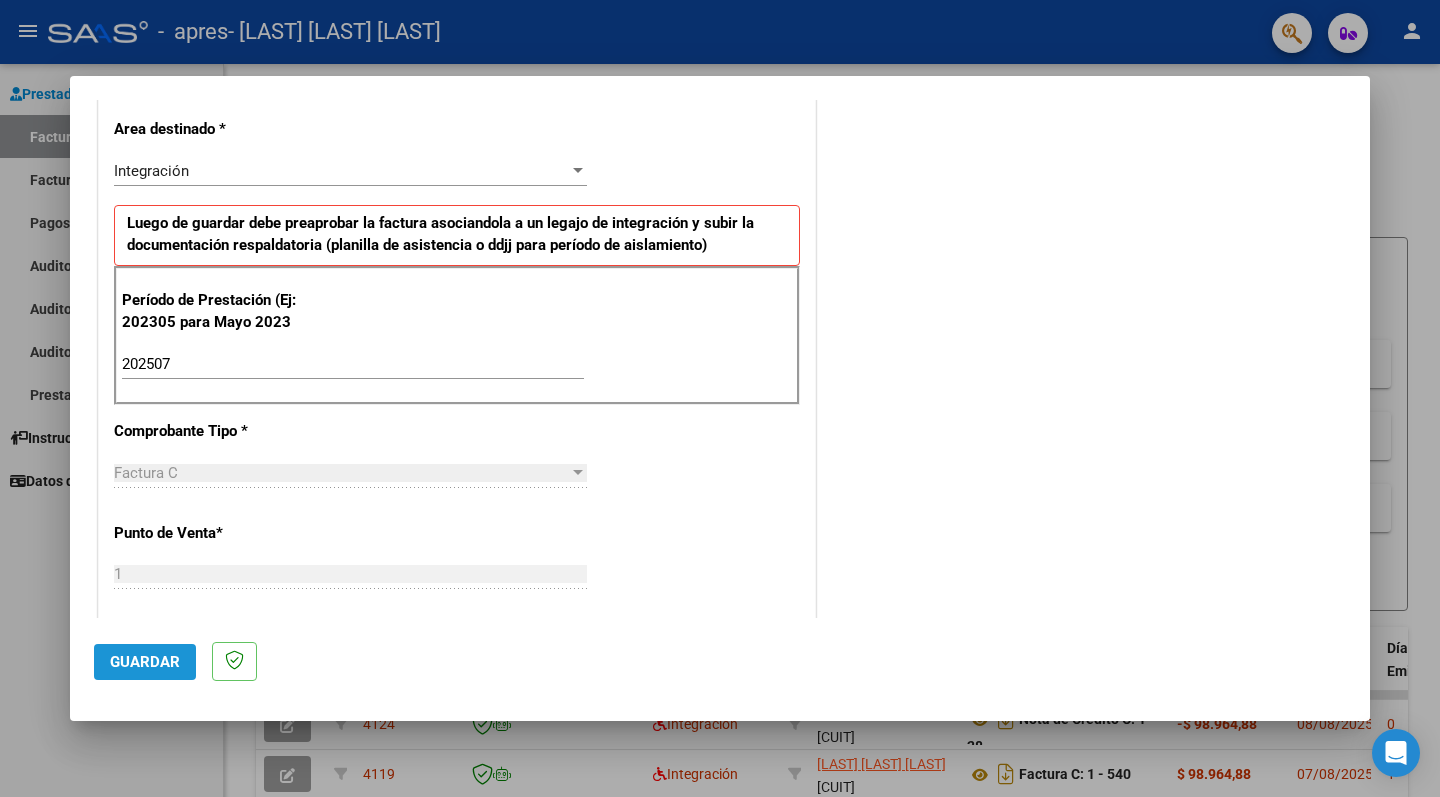 click on "Guardar" 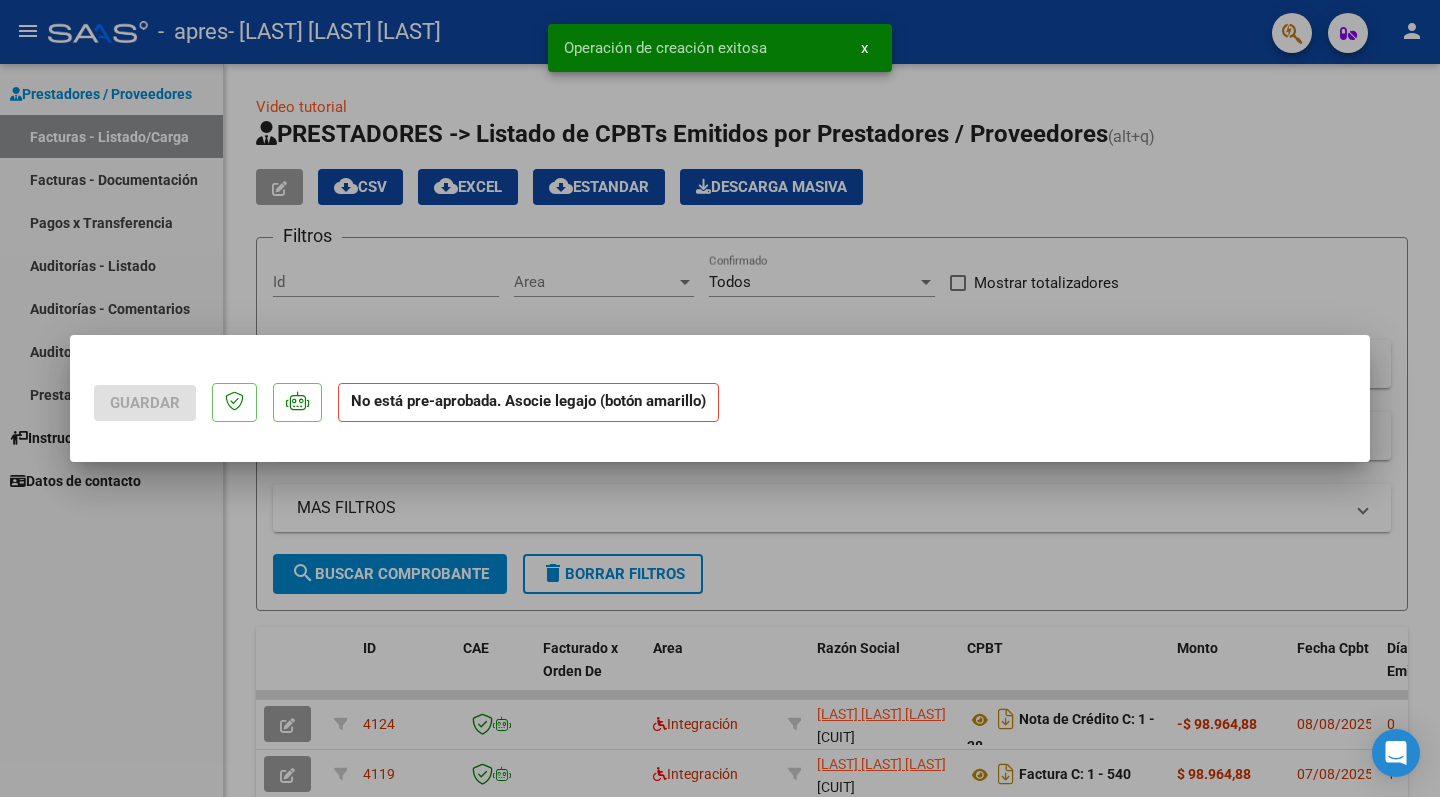 scroll, scrollTop: 0, scrollLeft: 0, axis: both 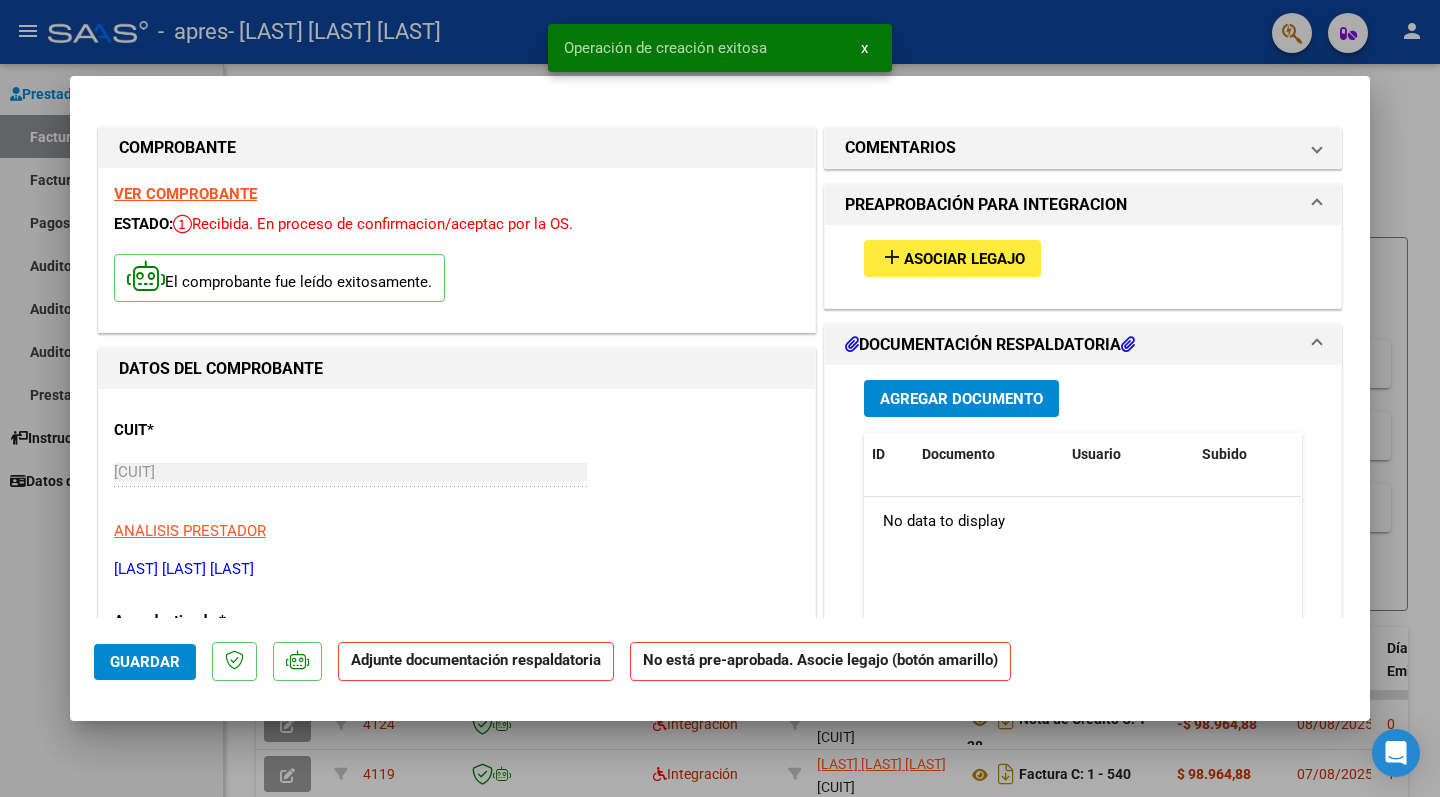 click on "Asociar Legajo" at bounding box center (964, 259) 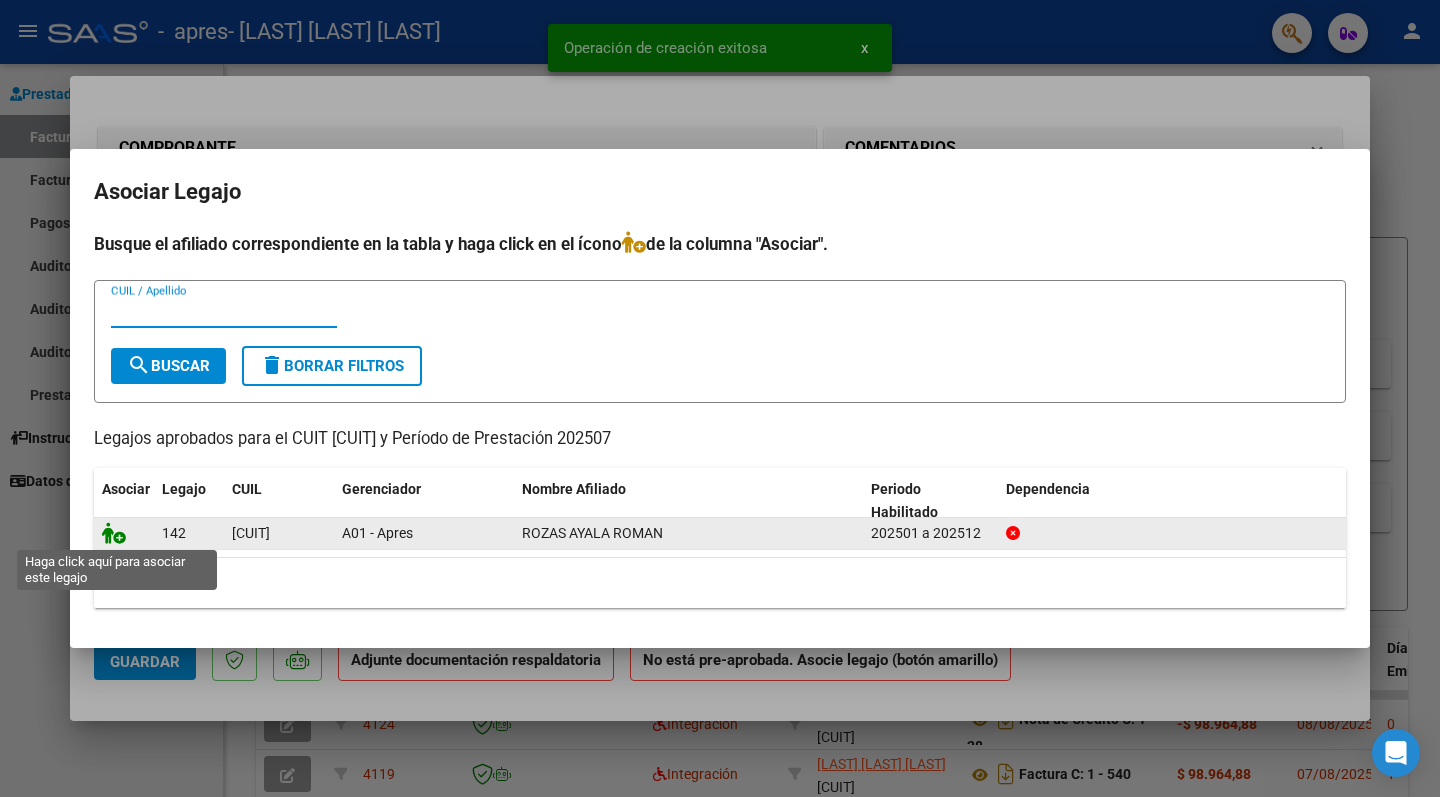 click 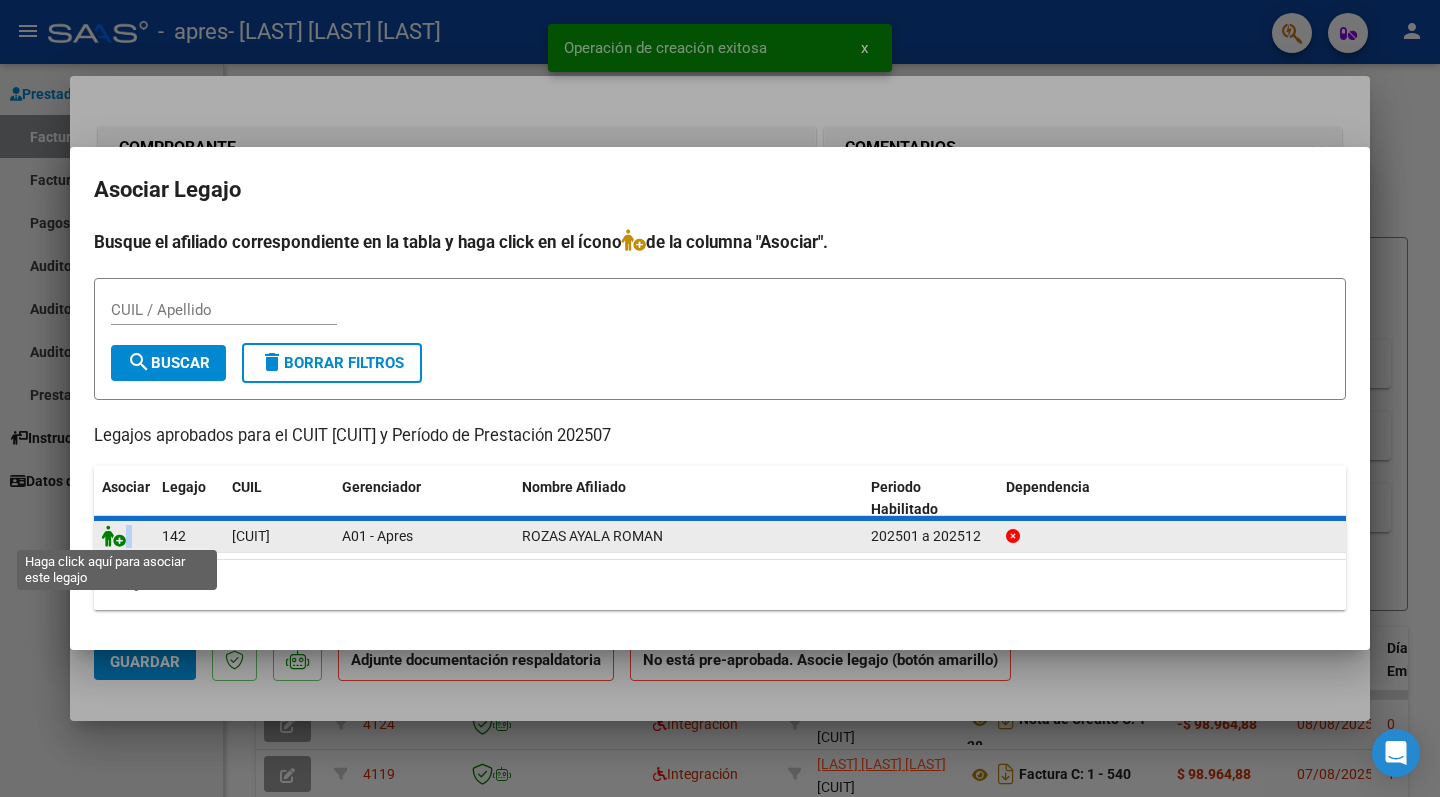 click 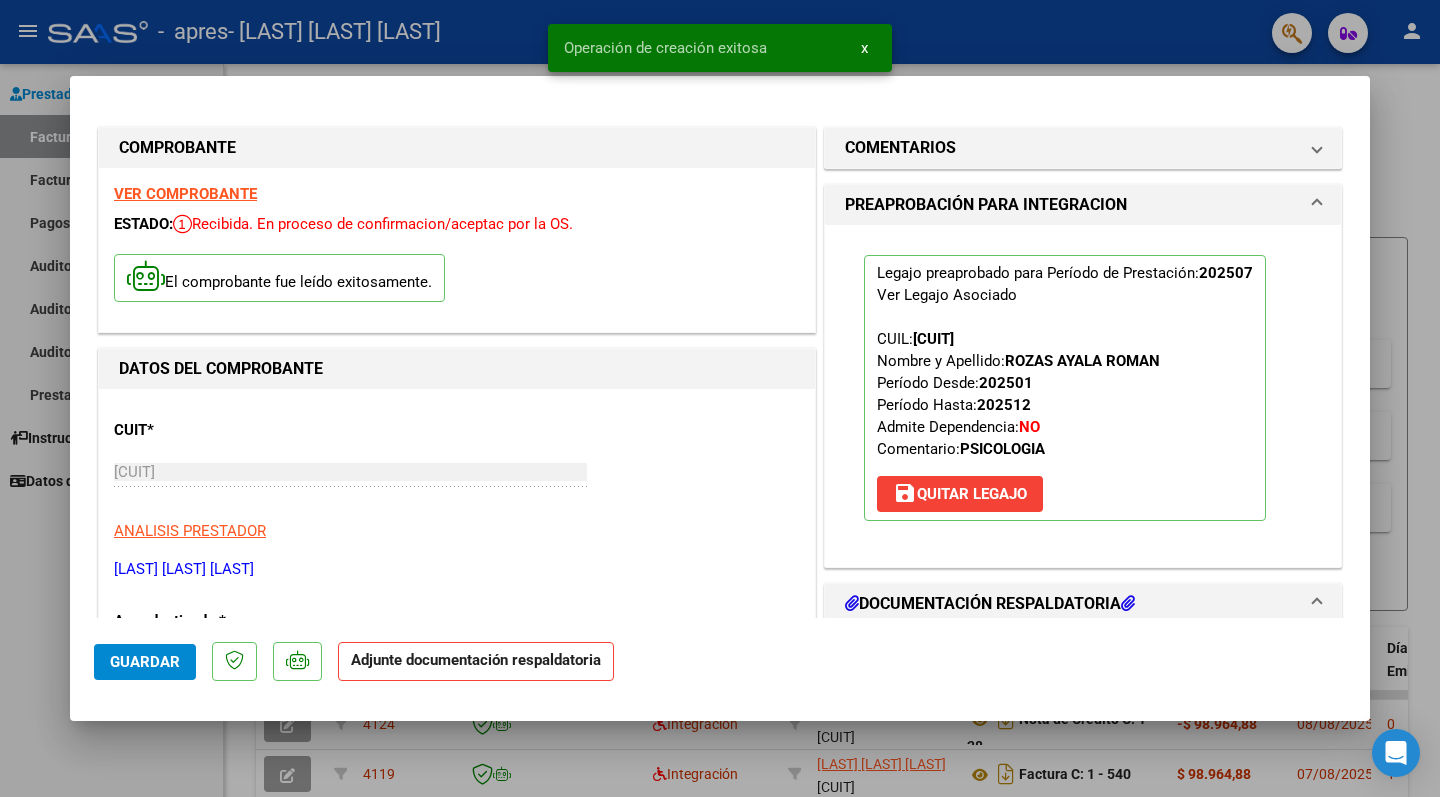 click on "DOCUMENTACIÓN RESPALDATORIA" at bounding box center [1071, 604] 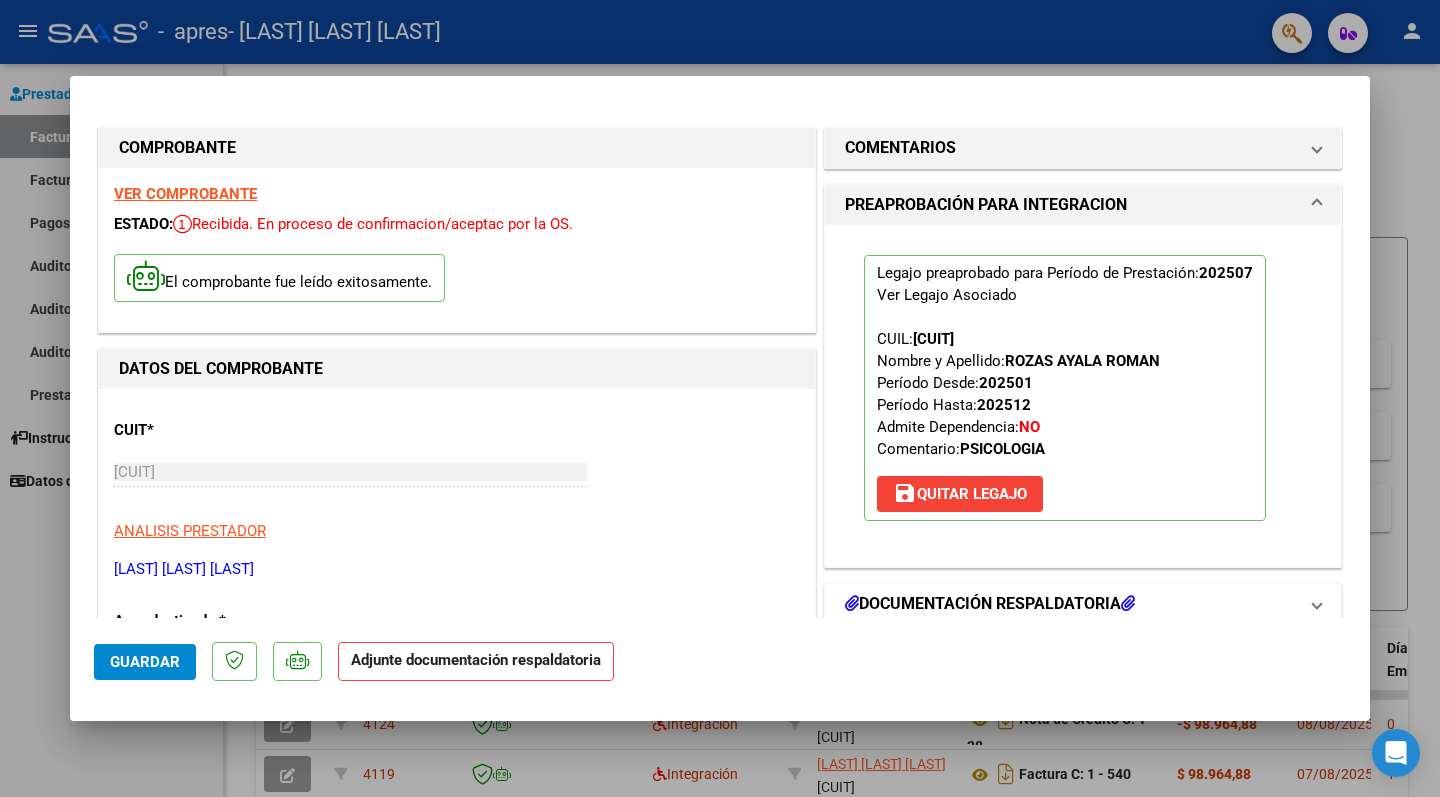click on "DOCUMENTACIÓN RESPALDATORIA" at bounding box center [990, 604] 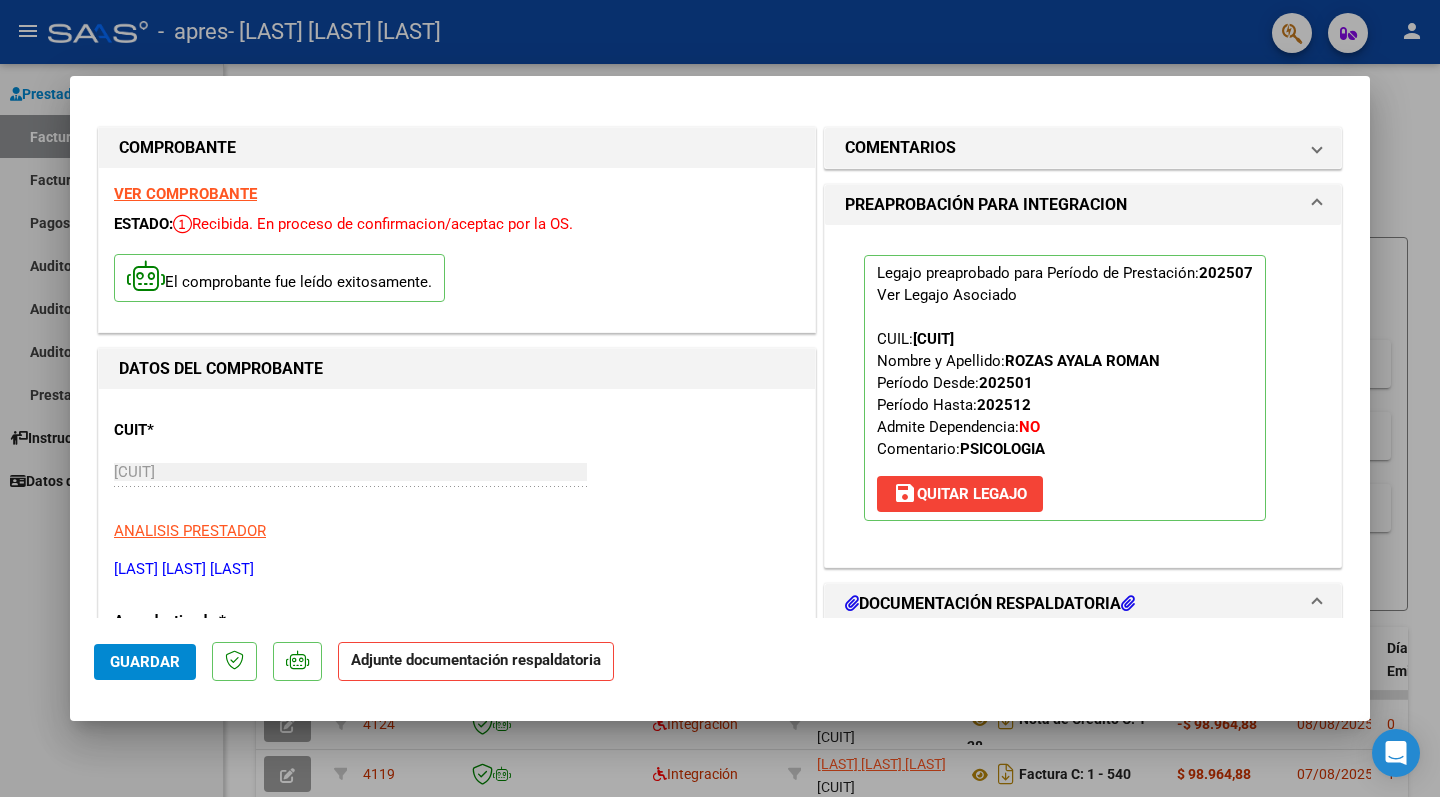 click at bounding box center (1317, 205) 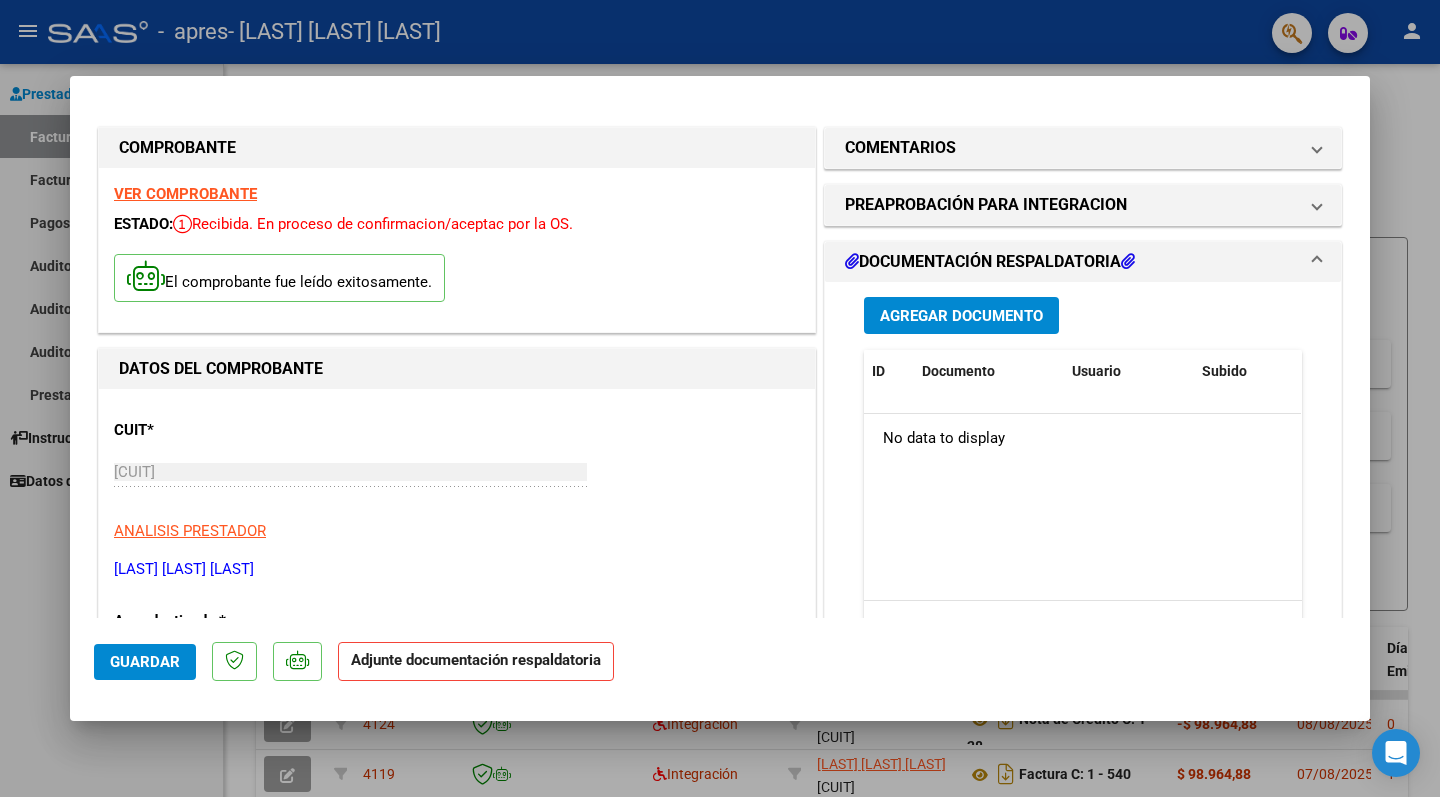 click on "Agregar Documento" at bounding box center [961, 316] 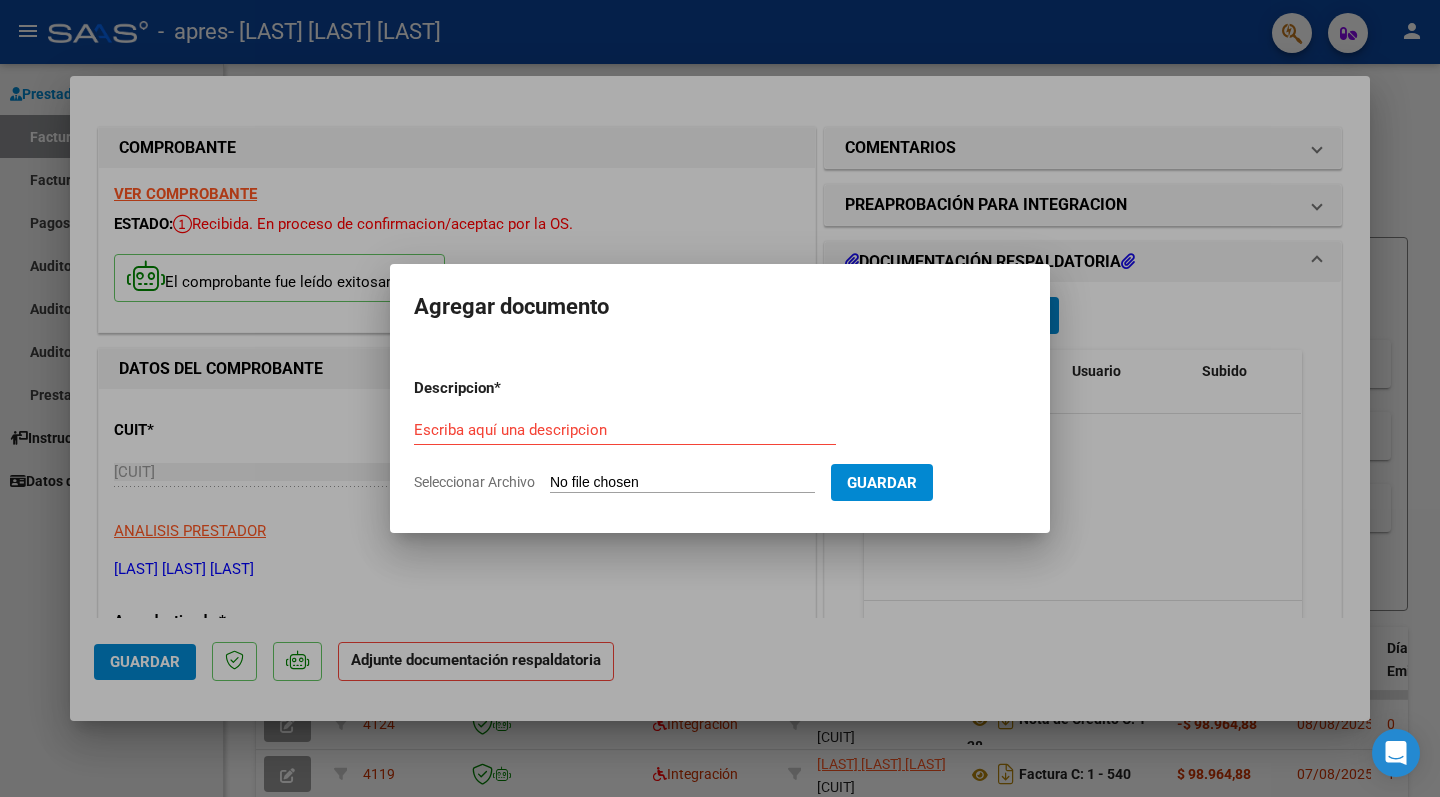 click on "Seleccionar Archivo" at bounding box center [682, 483] 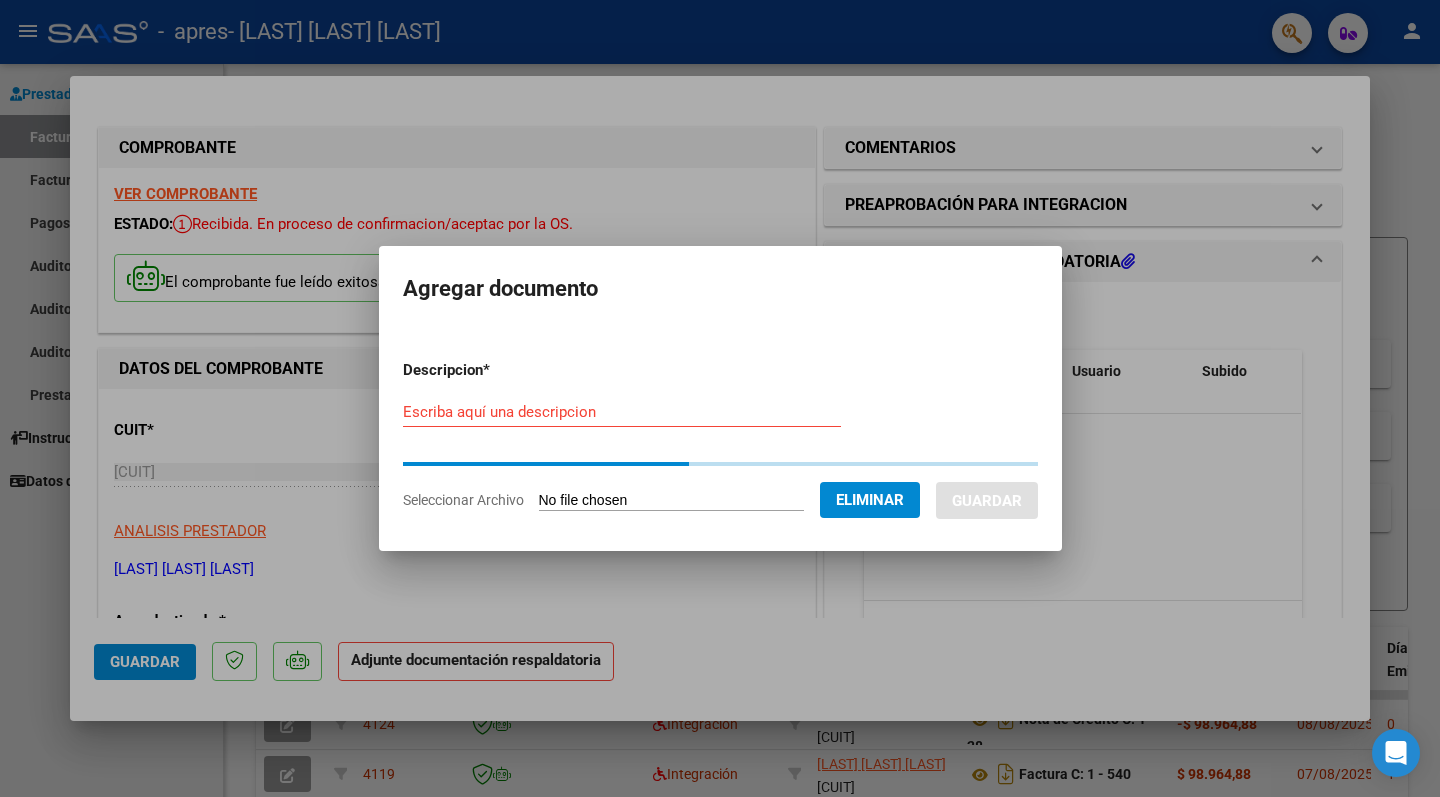 click on "Descripcion  *   Escriba aquí una descripcion  Seleccionar Archivo Eliminar Guardar" at bounding box center [720, 435] 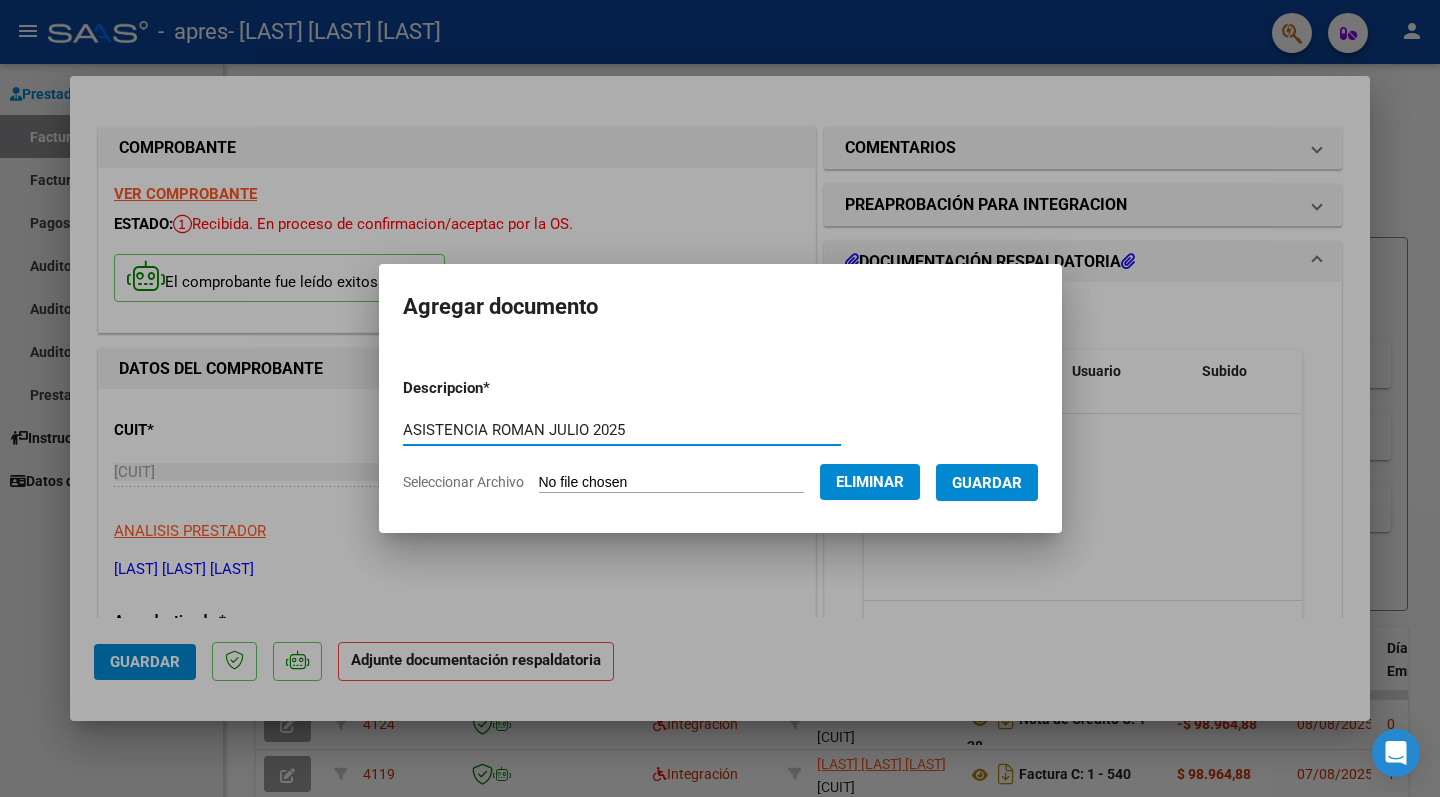 type on "ASISTENCIA ROMAN JULIO 2025" 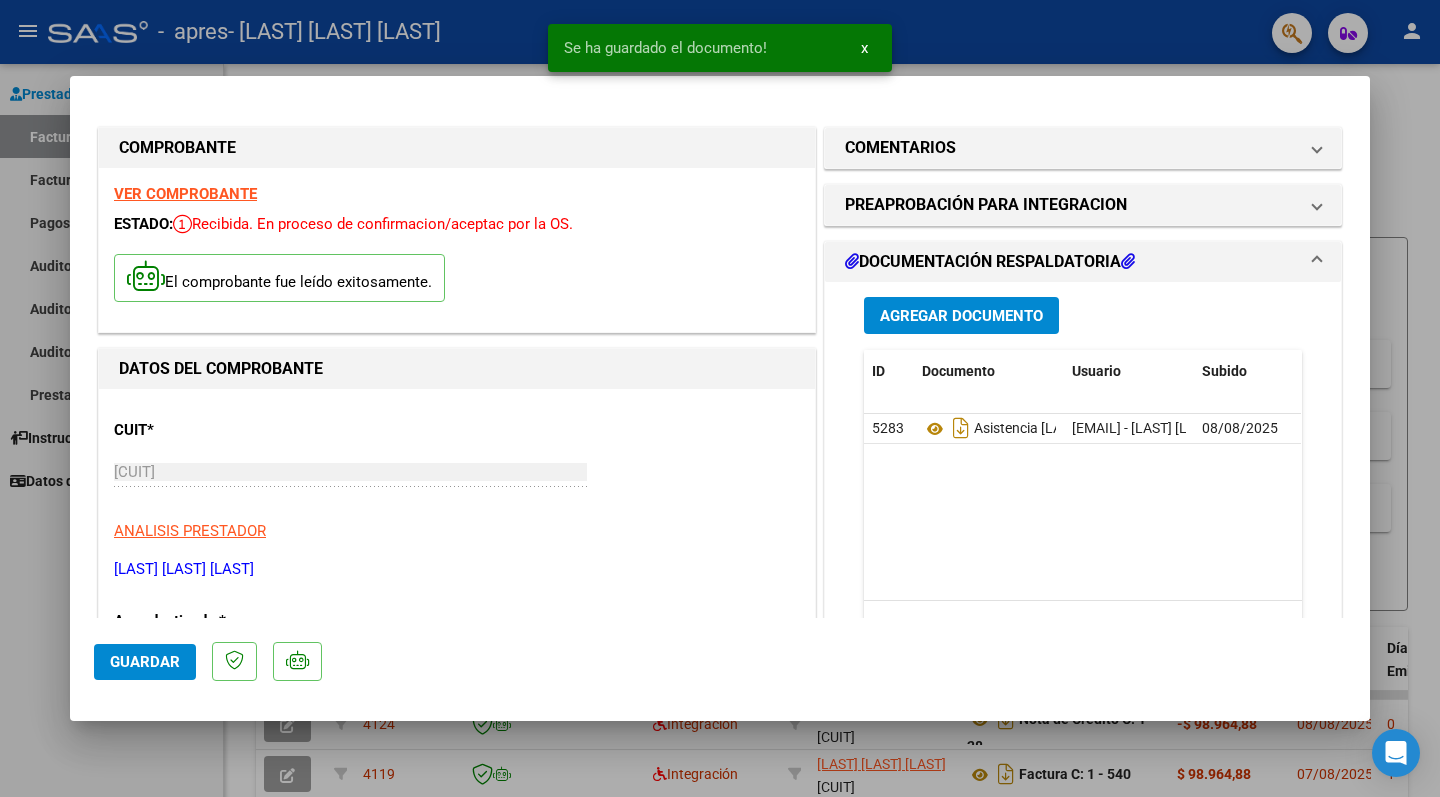 click on "Guardar" 